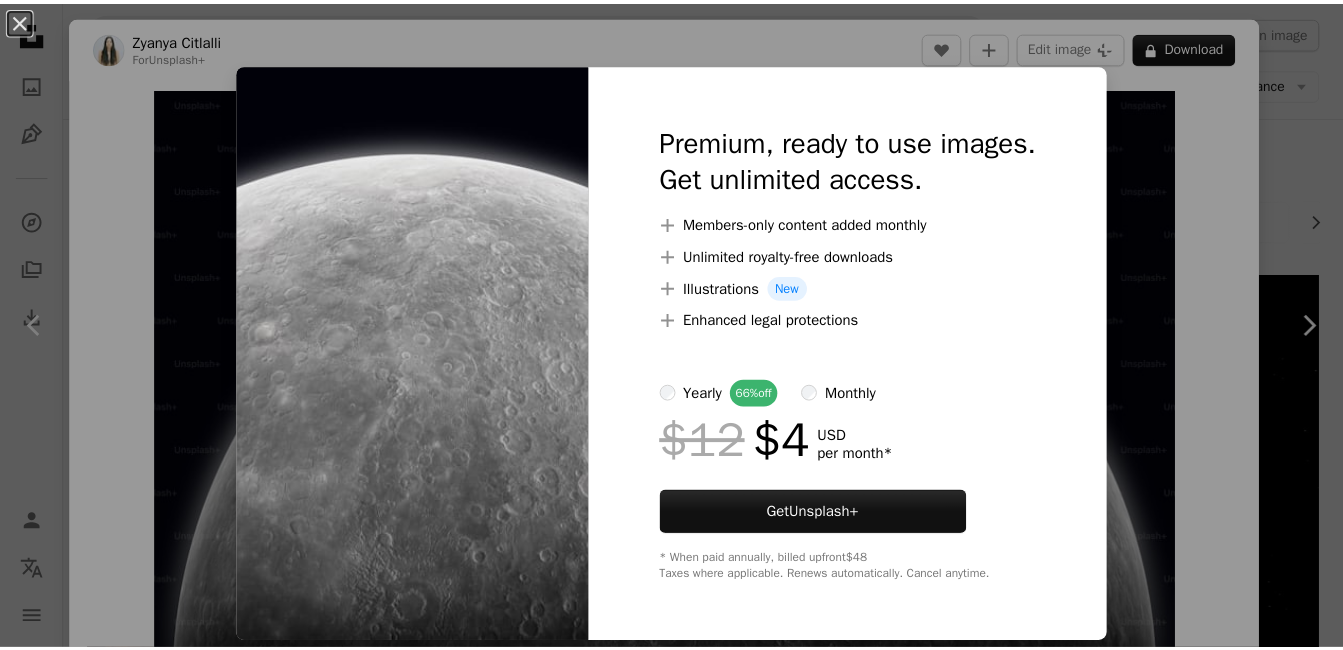 scroll, scrollTop: 5000, scrollLeft: 0, axis: vertical 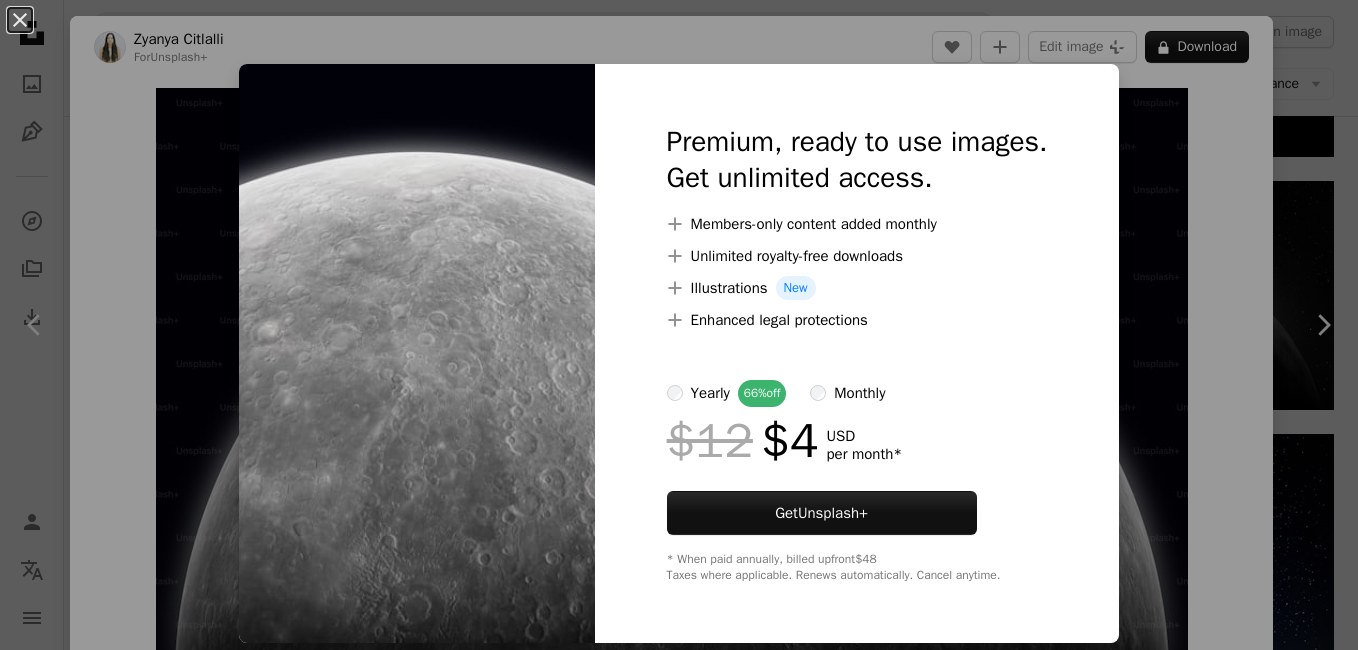 click at bounding box center (417, 353) 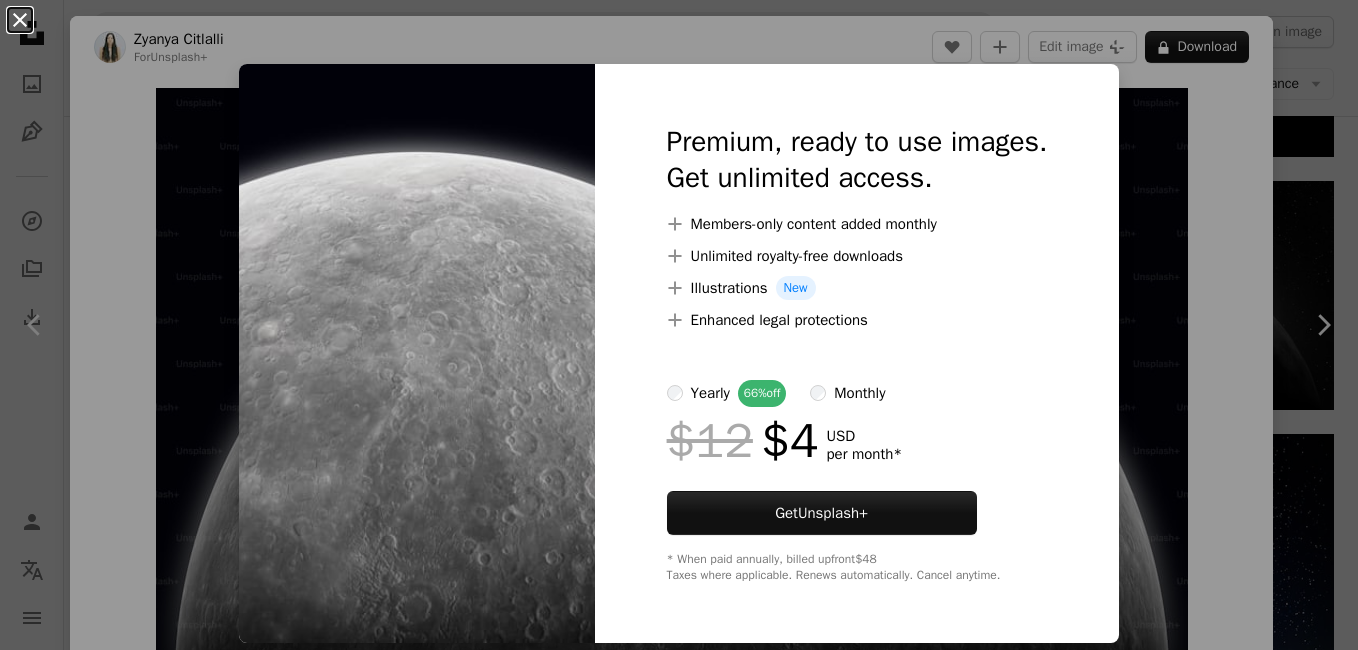 click on "An X shape" at bounding box center (20, 20) 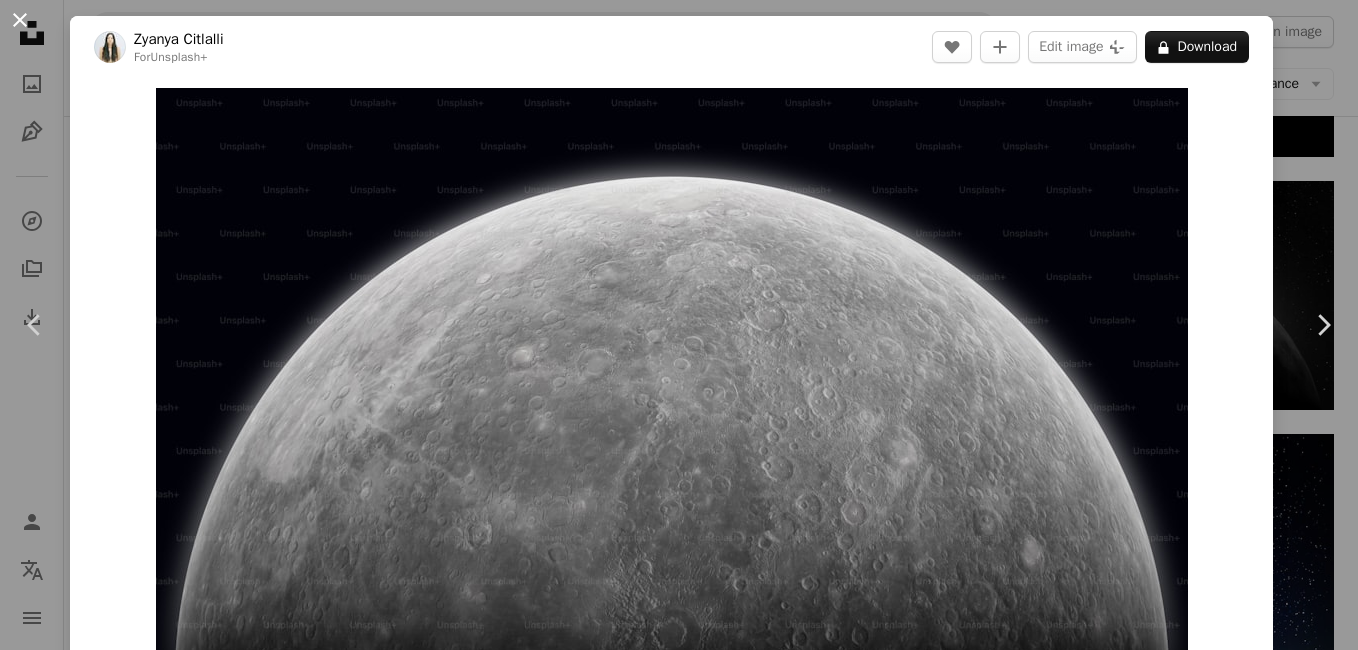 click on "An X shape" at bounding box center (20, 20) 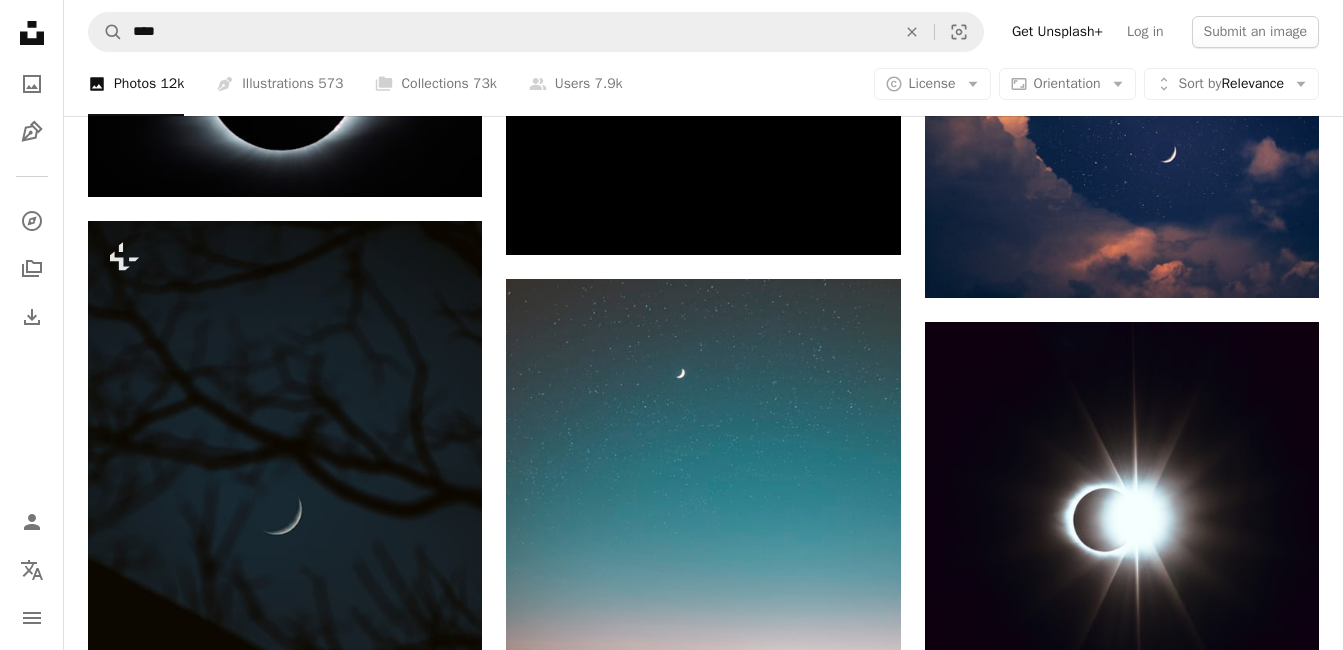 scroll, scrollTop: 11100, scrollLeft: 0, axis: vertical 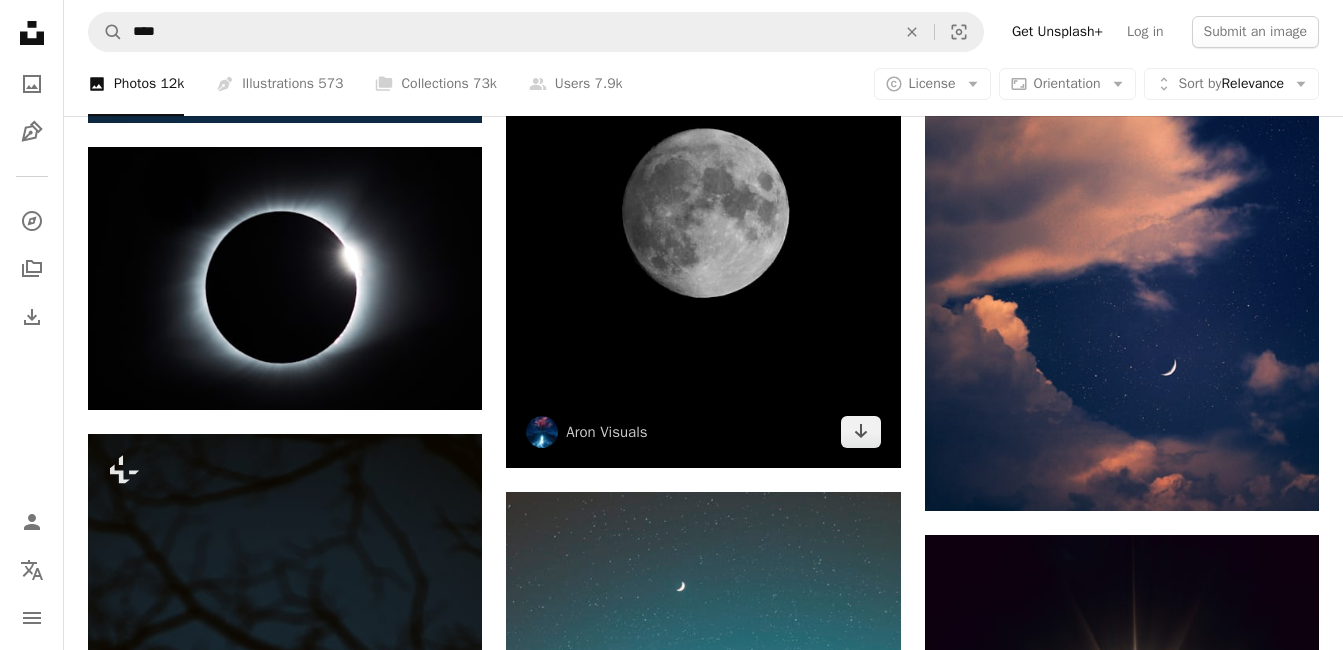 click at bounding box center (703, 213) 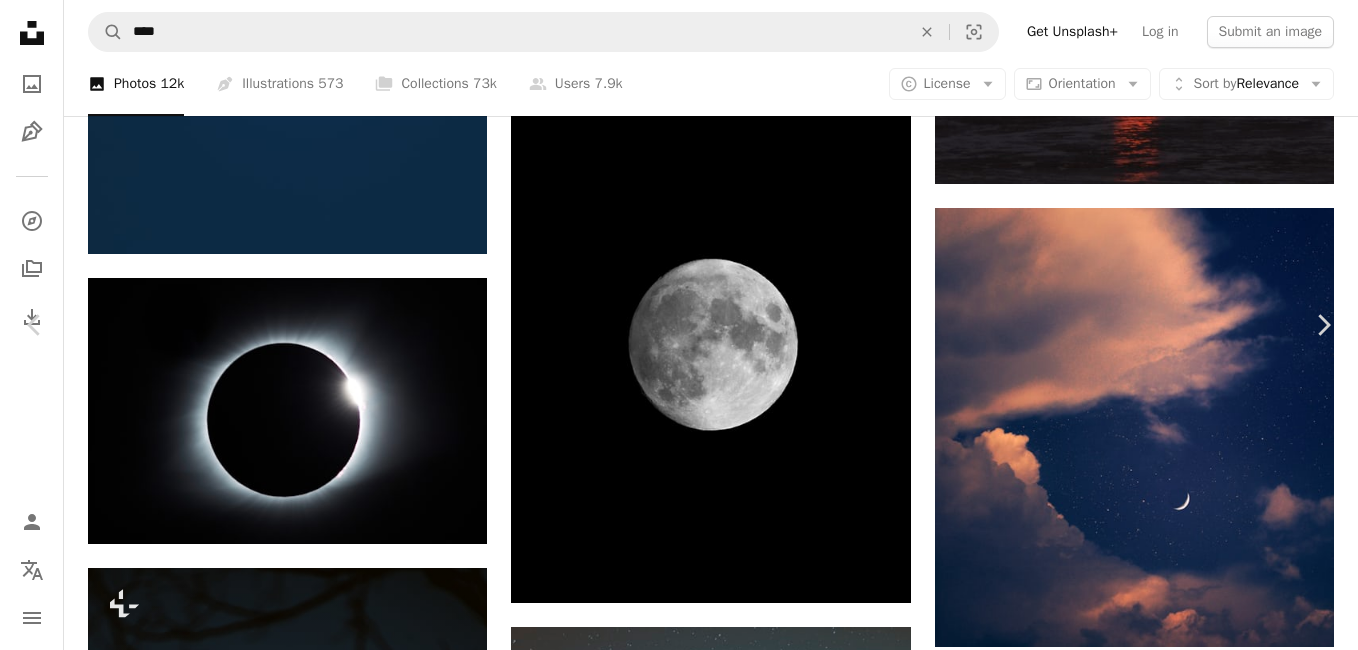click on "Download free" at bounding box center (1159, 3615) 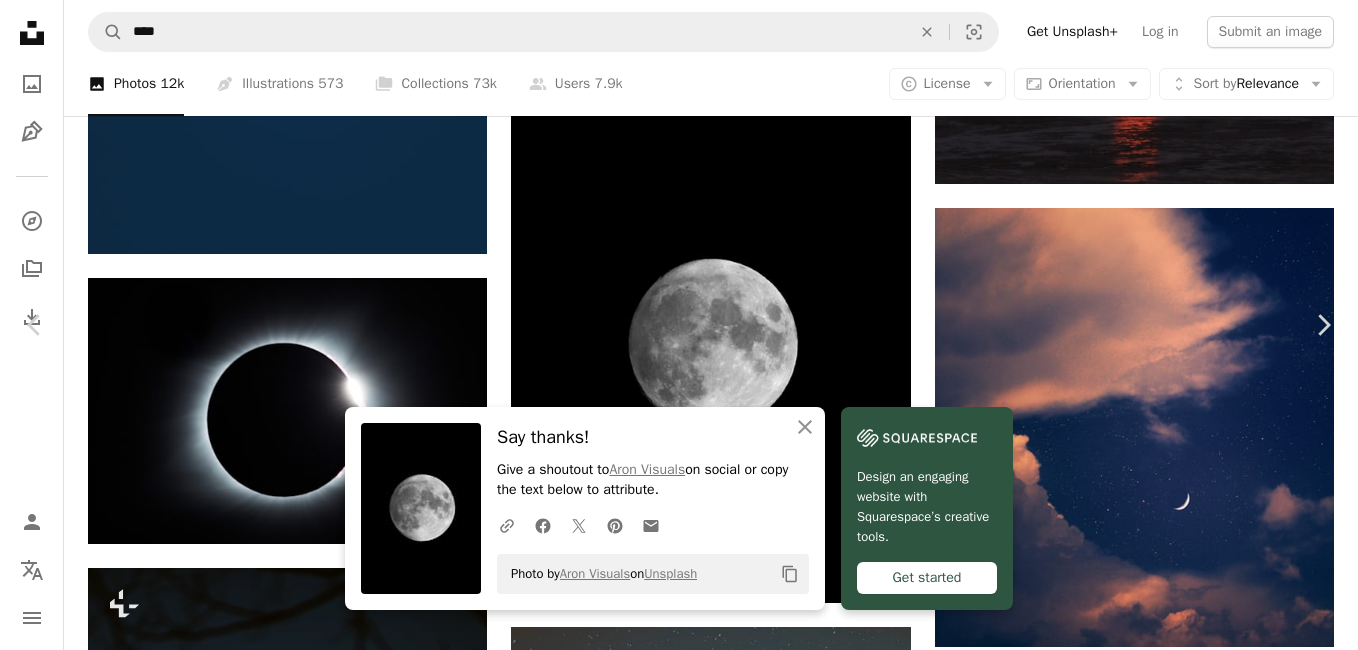 drag, startPoint x: 14, startPoint y: 13, endPoint x: 24, endPoint y: 33, distance: 22.36068 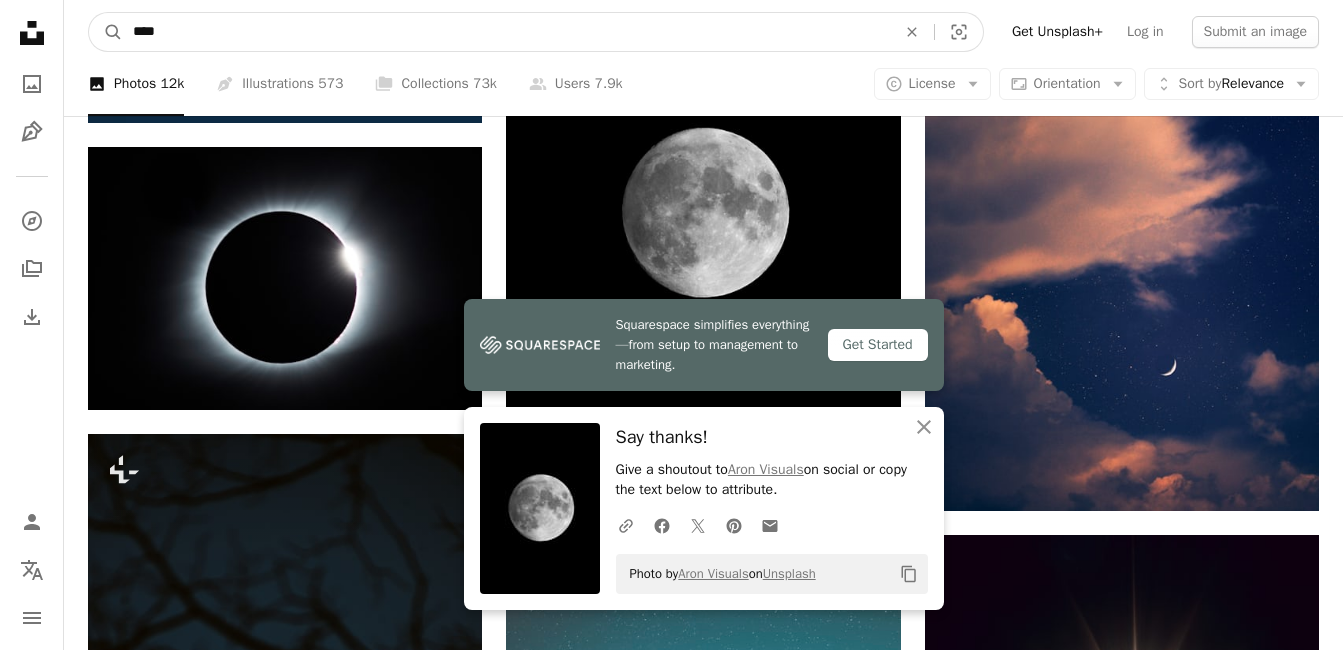 click on "****" at bounding box center (506, 32) 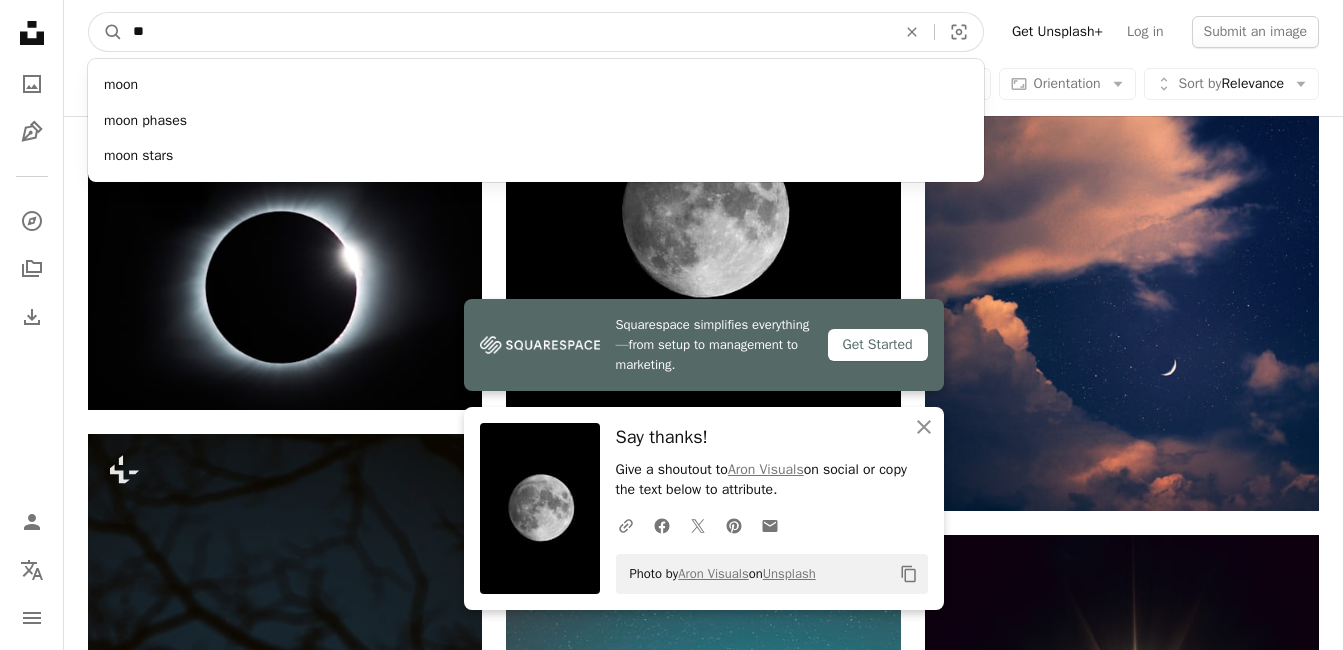 type on "*" 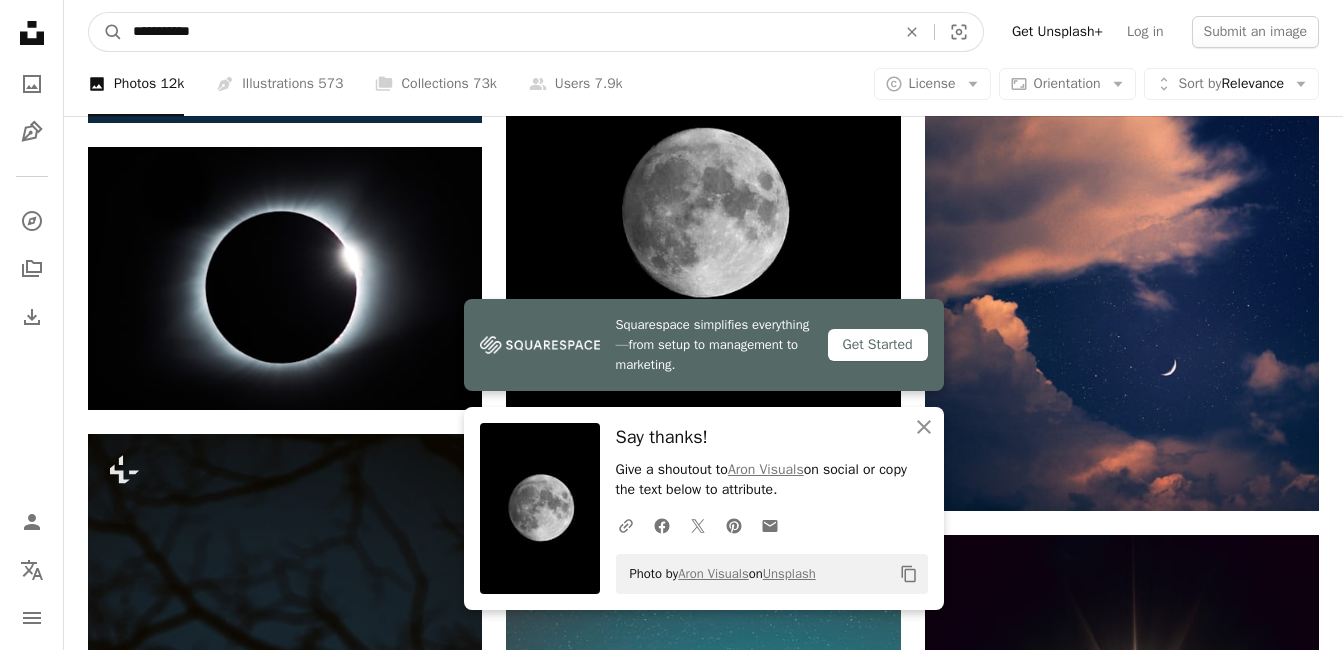type on "**********" 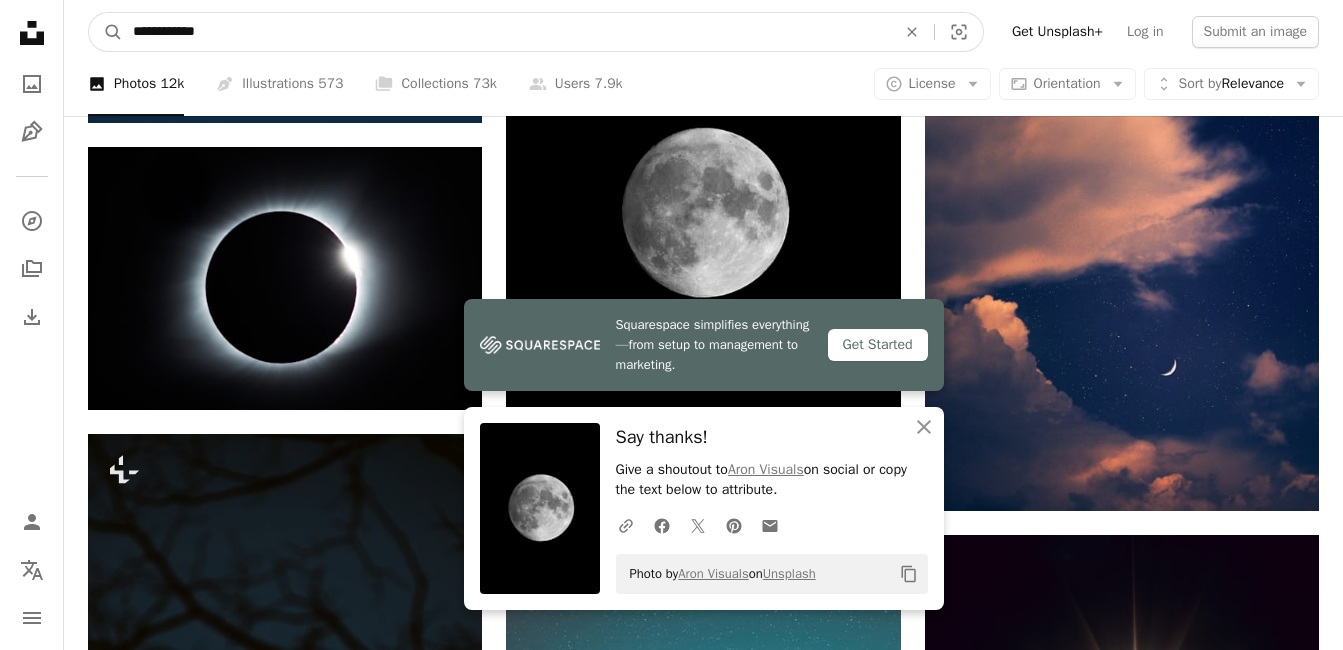 click on "A magnifying glass" at bounding box center [106, 32] 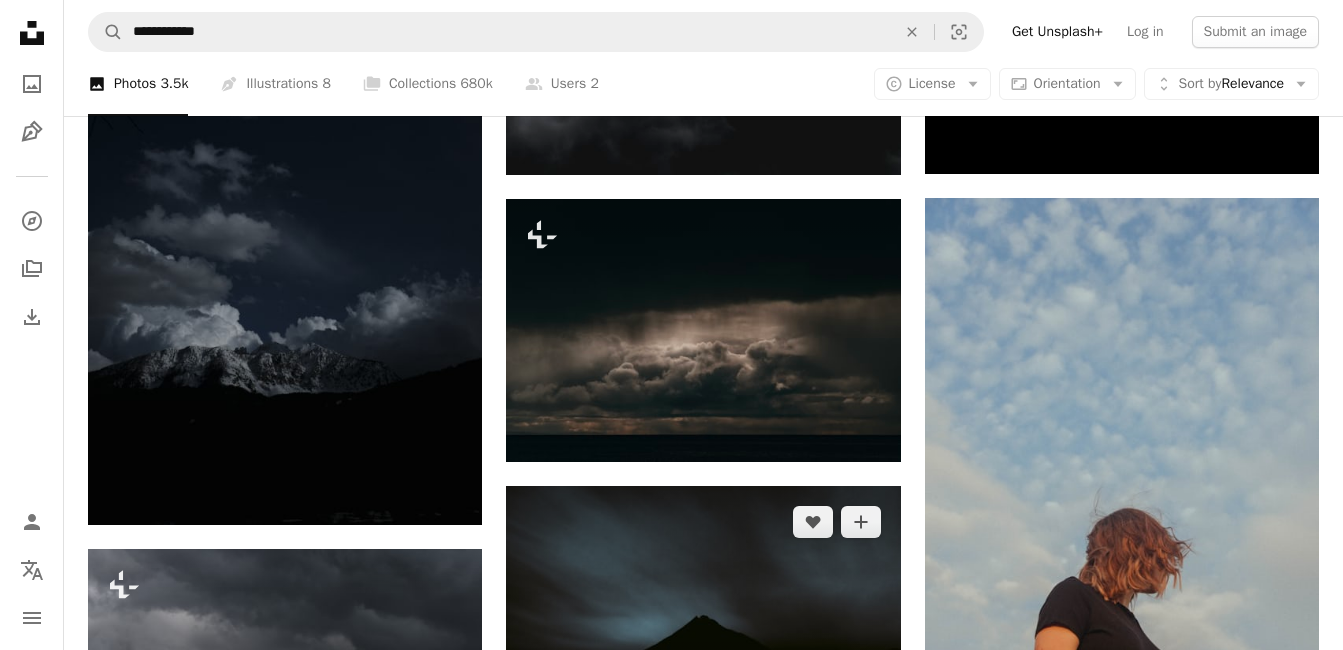 scroll, scrollTop: 1900, scrollLeft: 0, axis: vertical 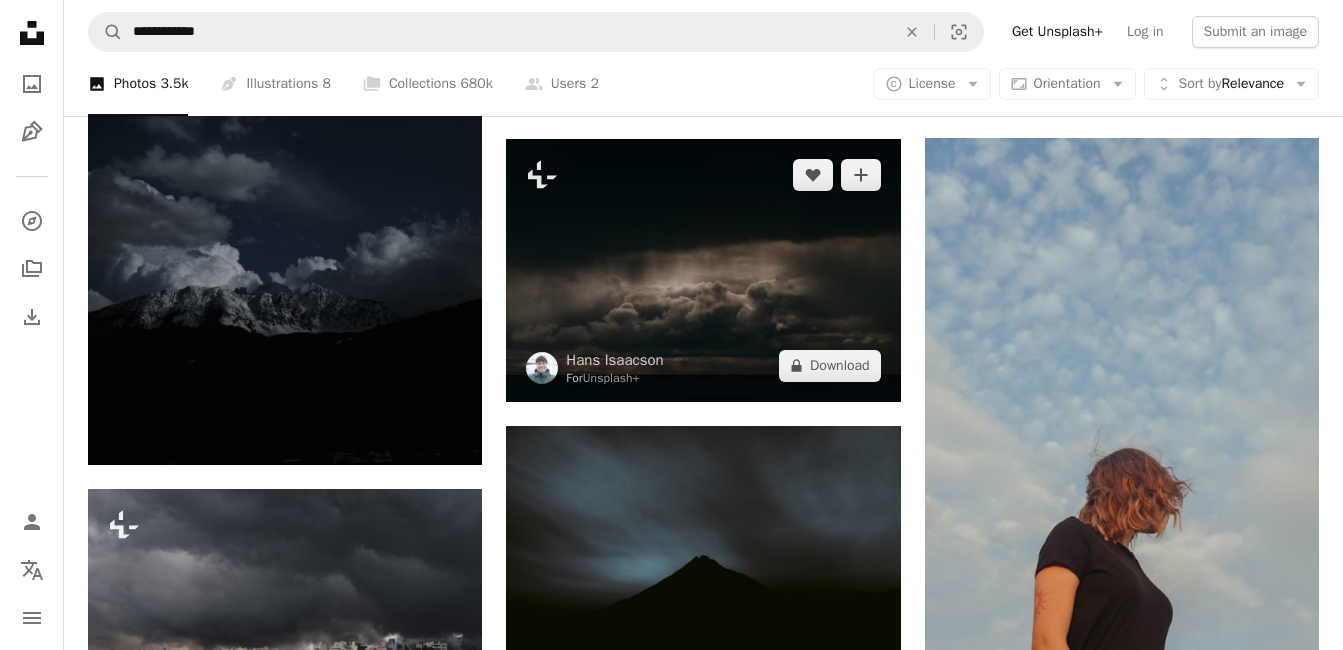 click at bounding box center (703, 270) 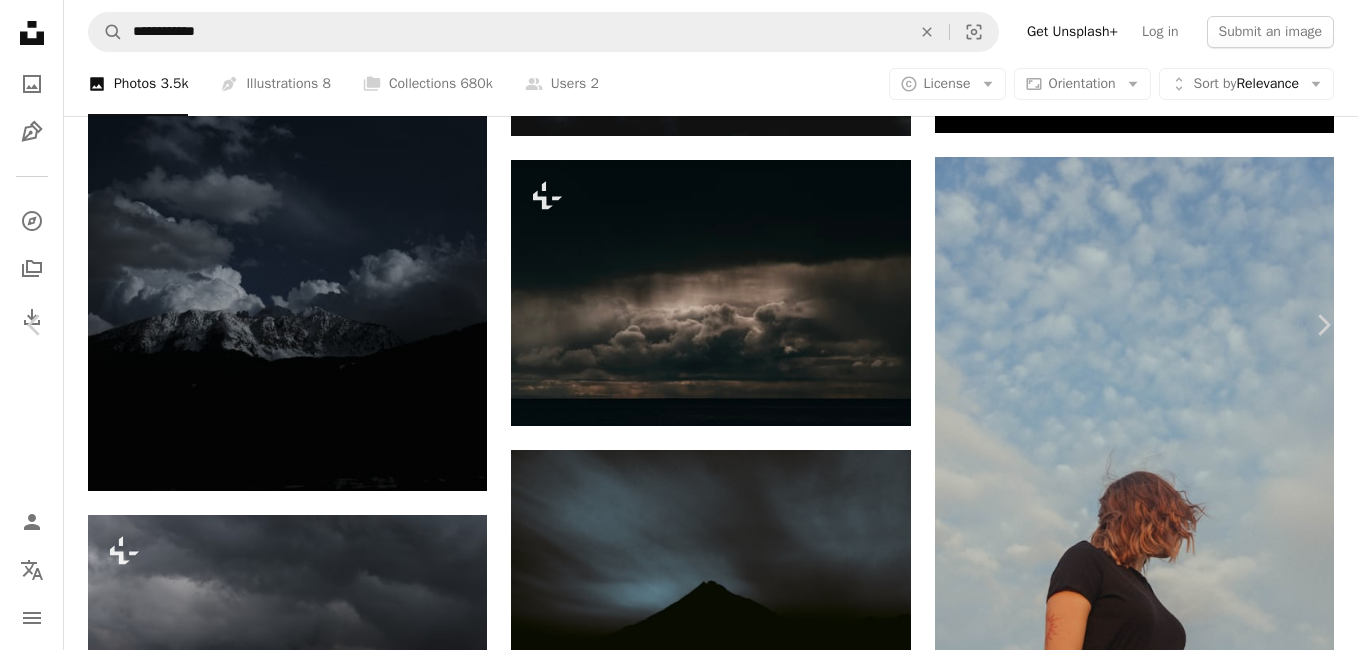 click on "An X shape" at bounding box center (20, 20) 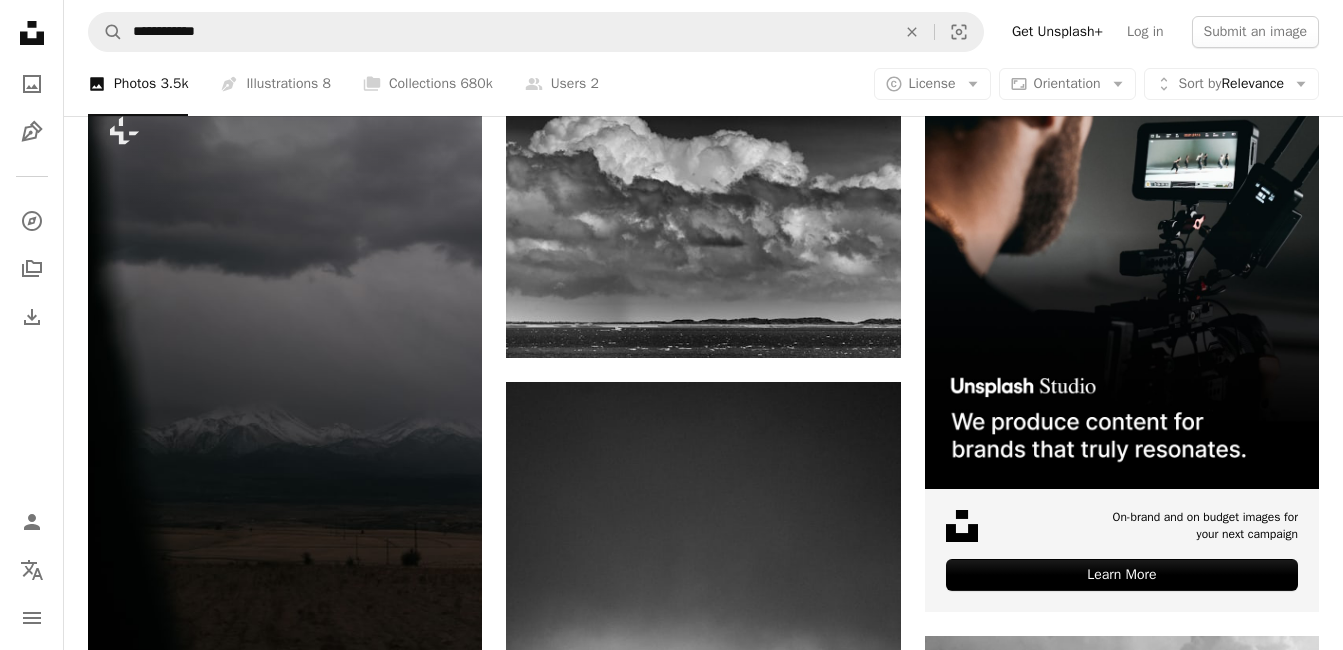 scroll, scrollTop: 100, scrollLeft: 0, axis: vertical 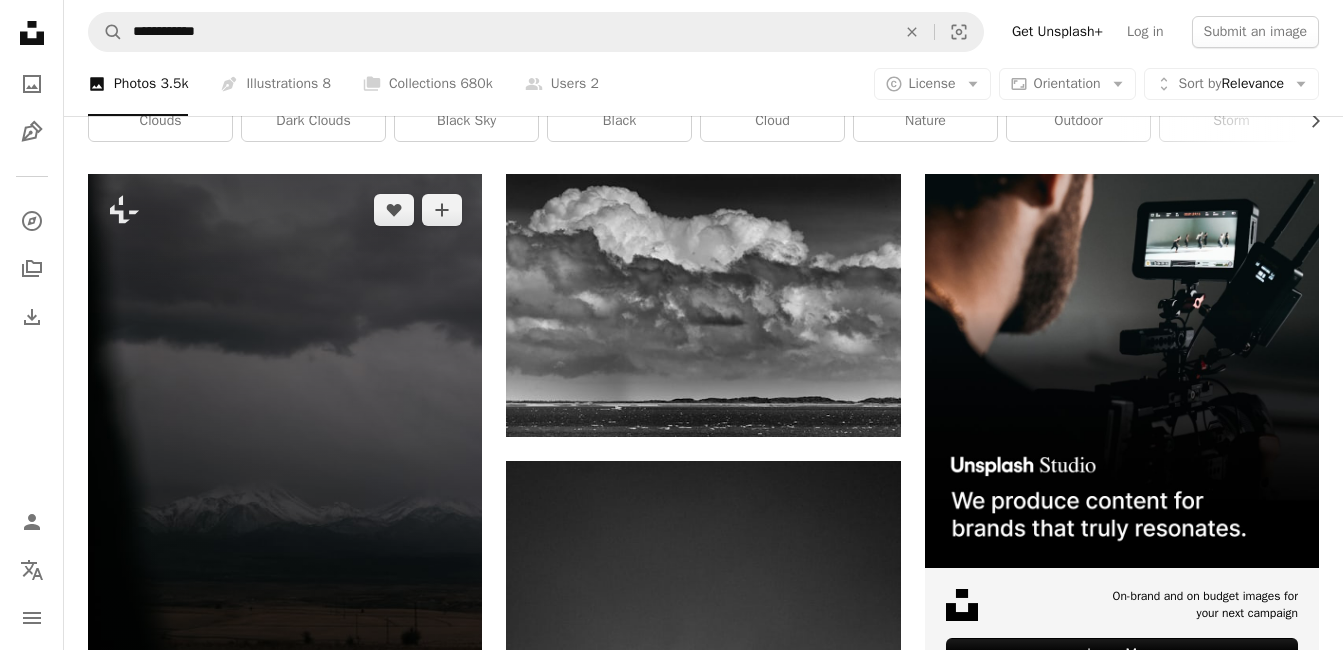click at bounding box center (285, 469) 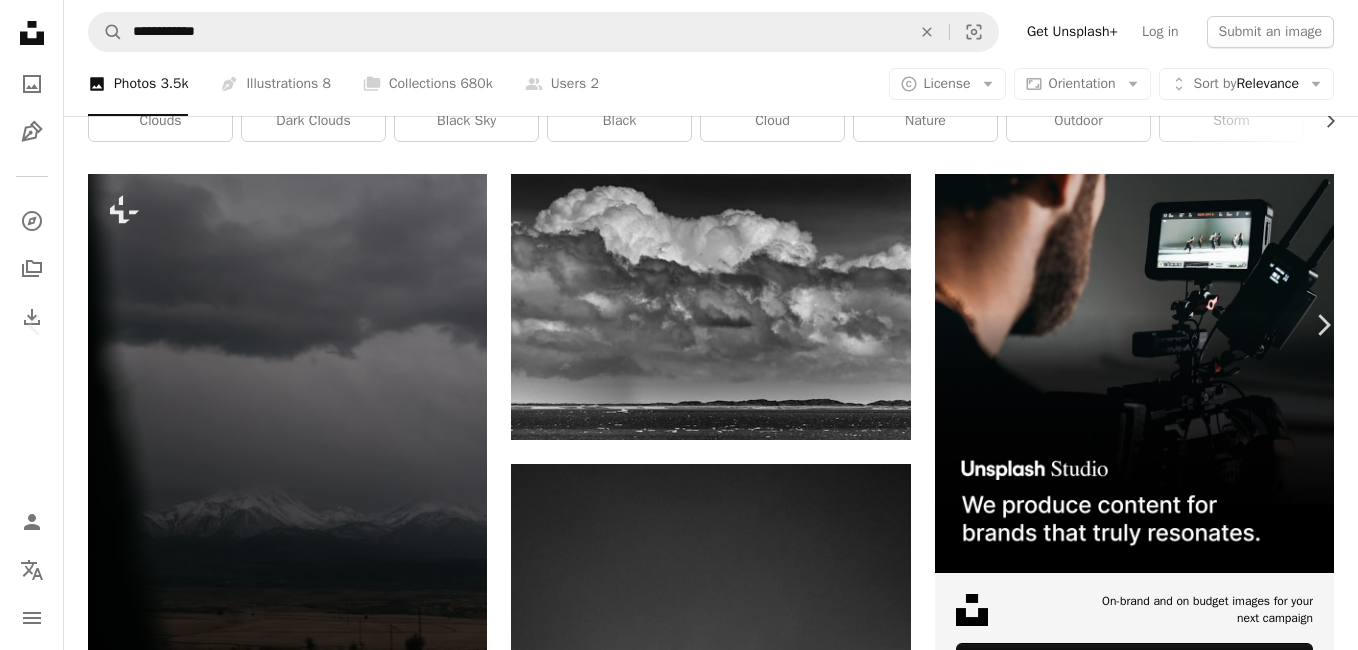 click on "An X shape" at bounding box center [20, 20] 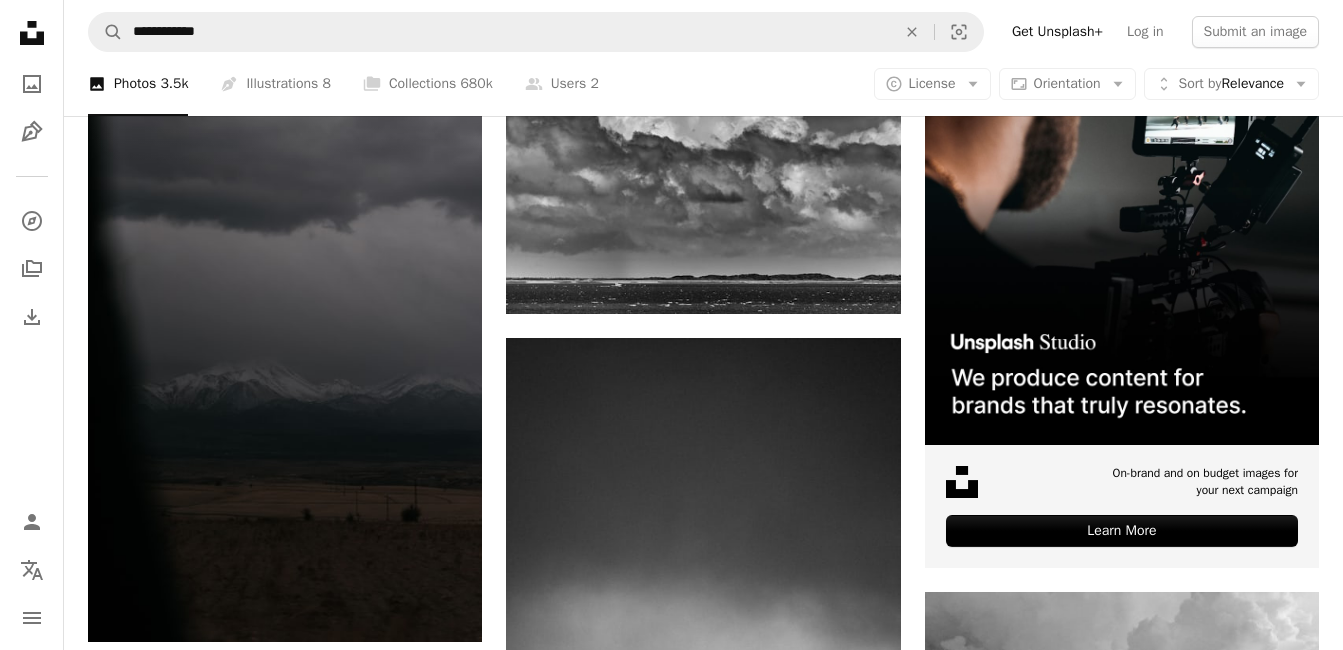 scroll, scrollTop: 200, scrollLeft: 0, axis: vertical 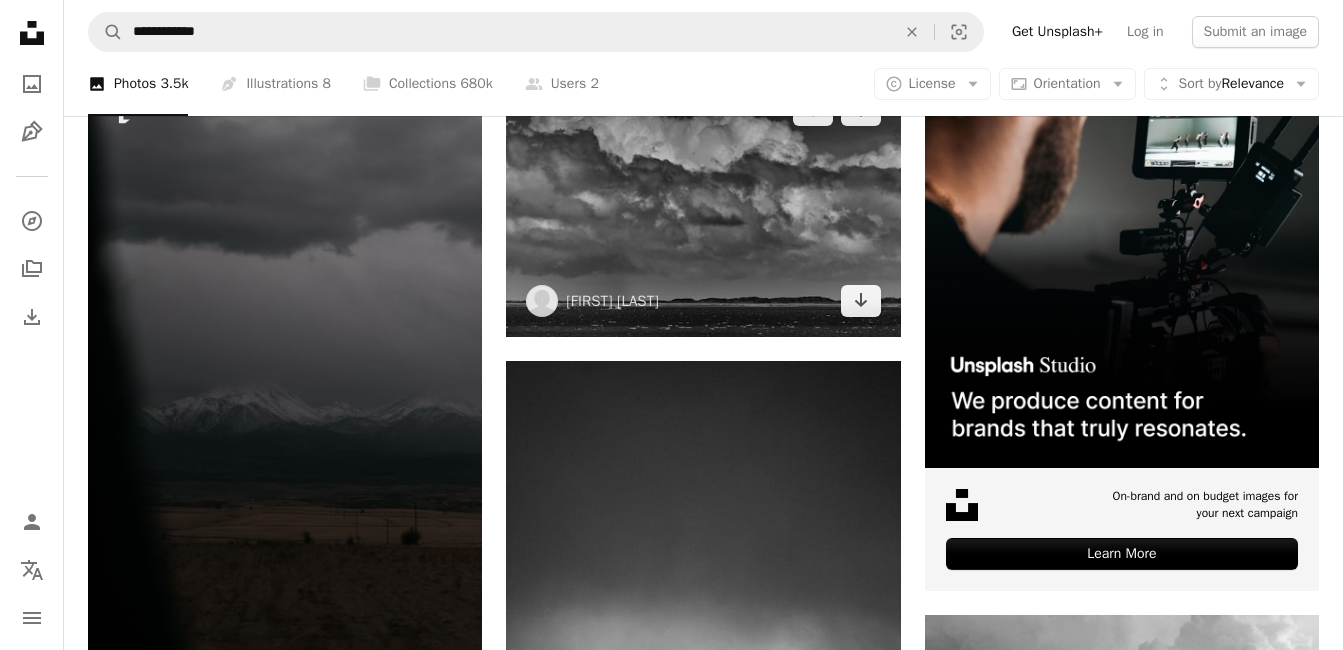 click at bounding box center [703, 205] 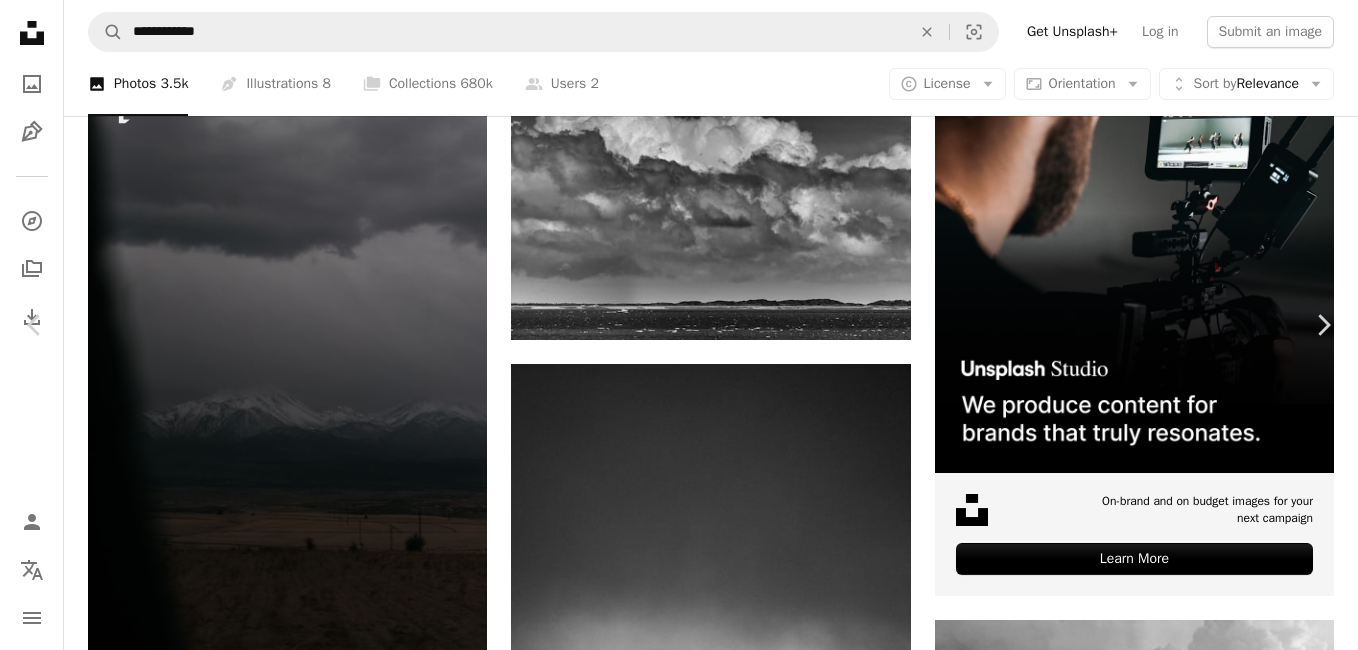 click on "Download free" at bounding box center [1159, 4411] 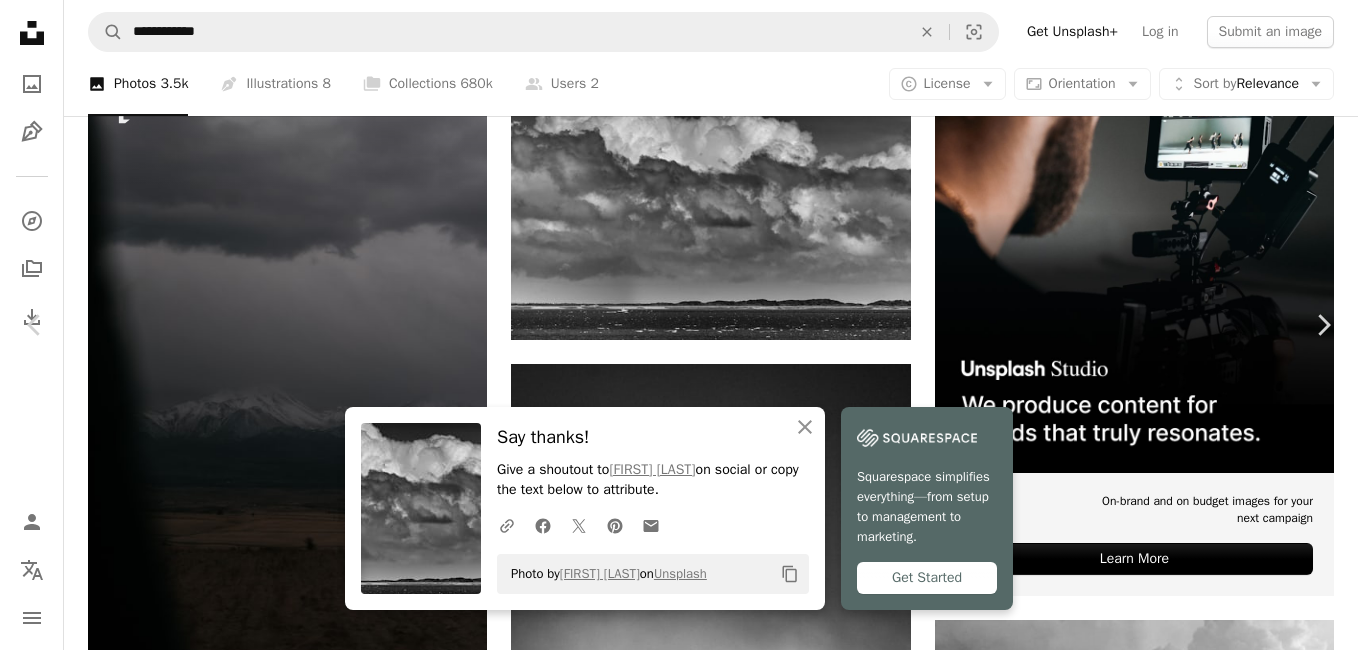 click on "An X shape" at bounding box center [20, 20] 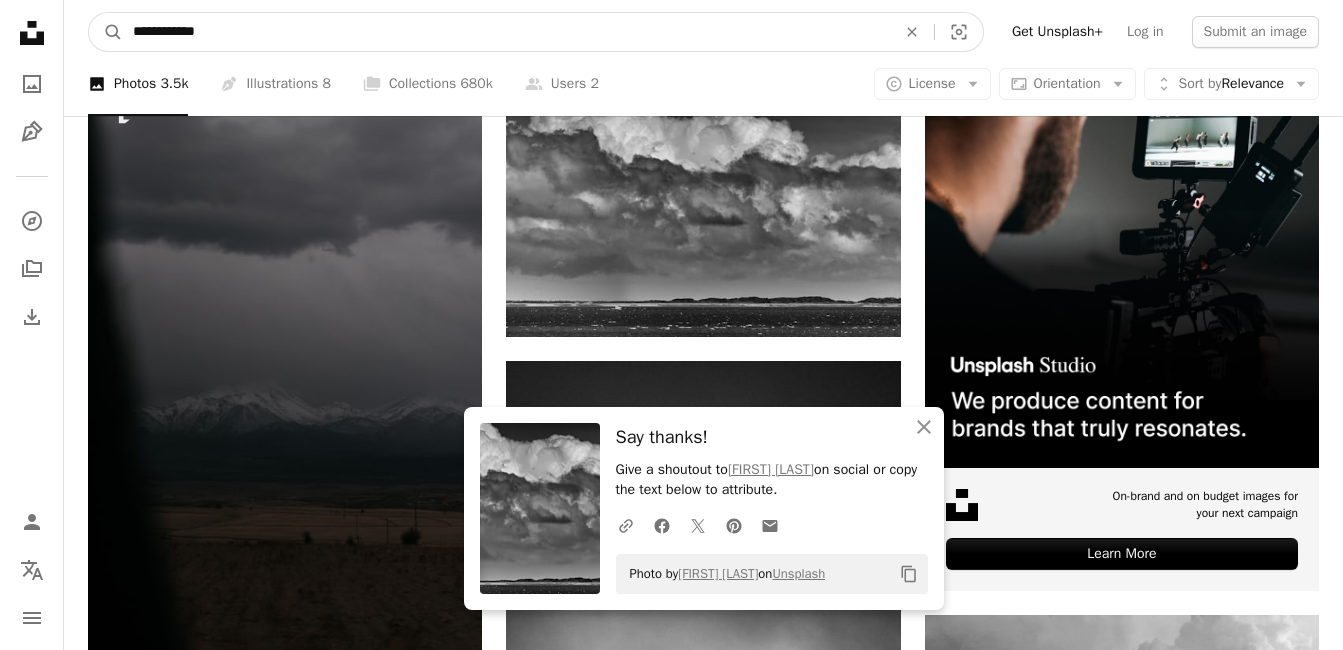 click on "**********" at bounding box center (506, 32) 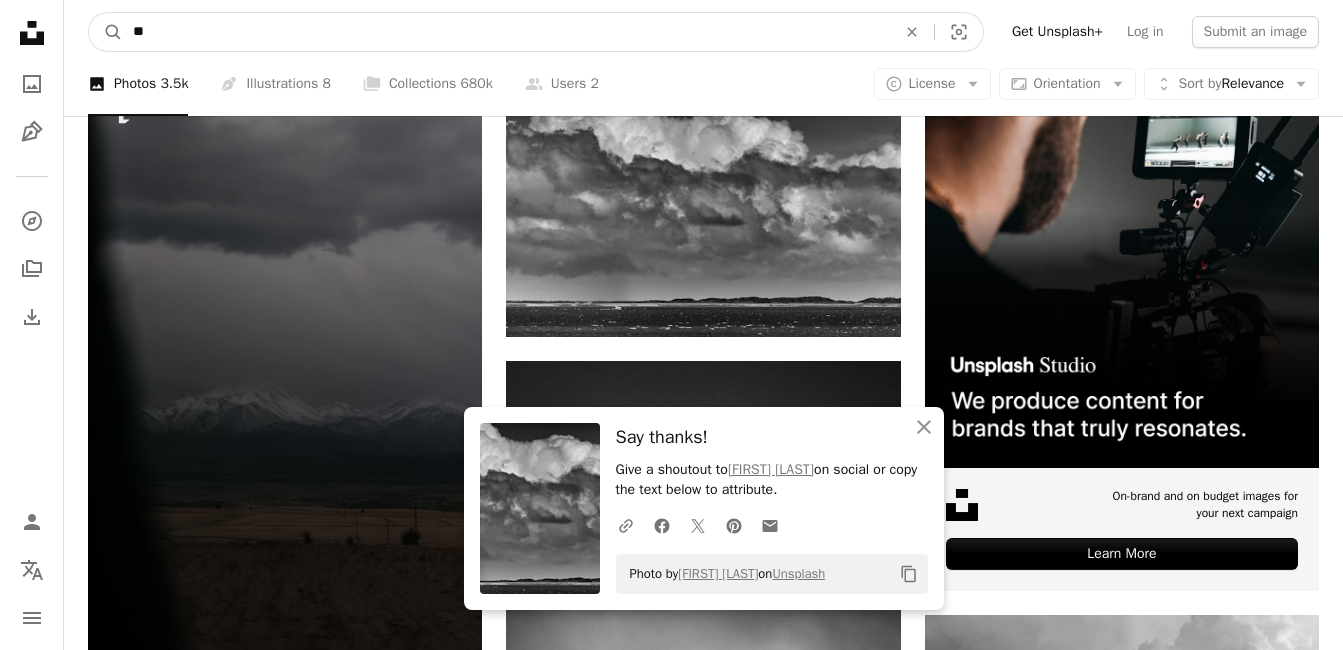 type on "*" 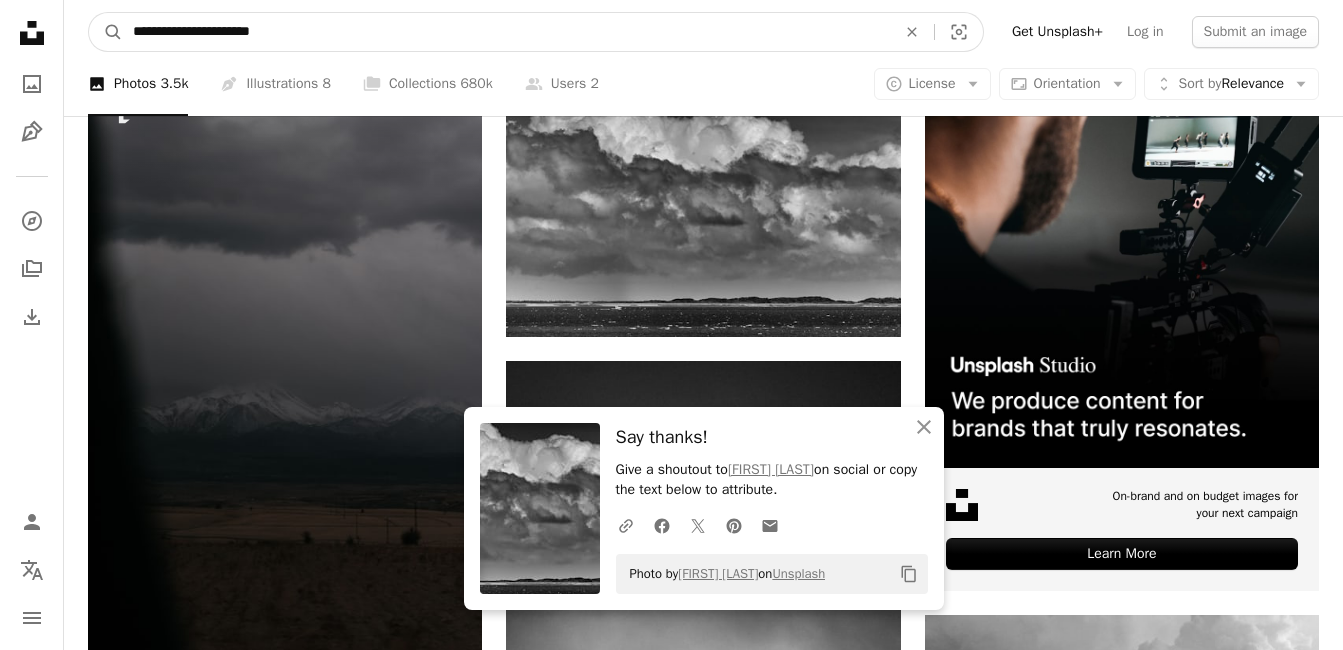 type on "**********" 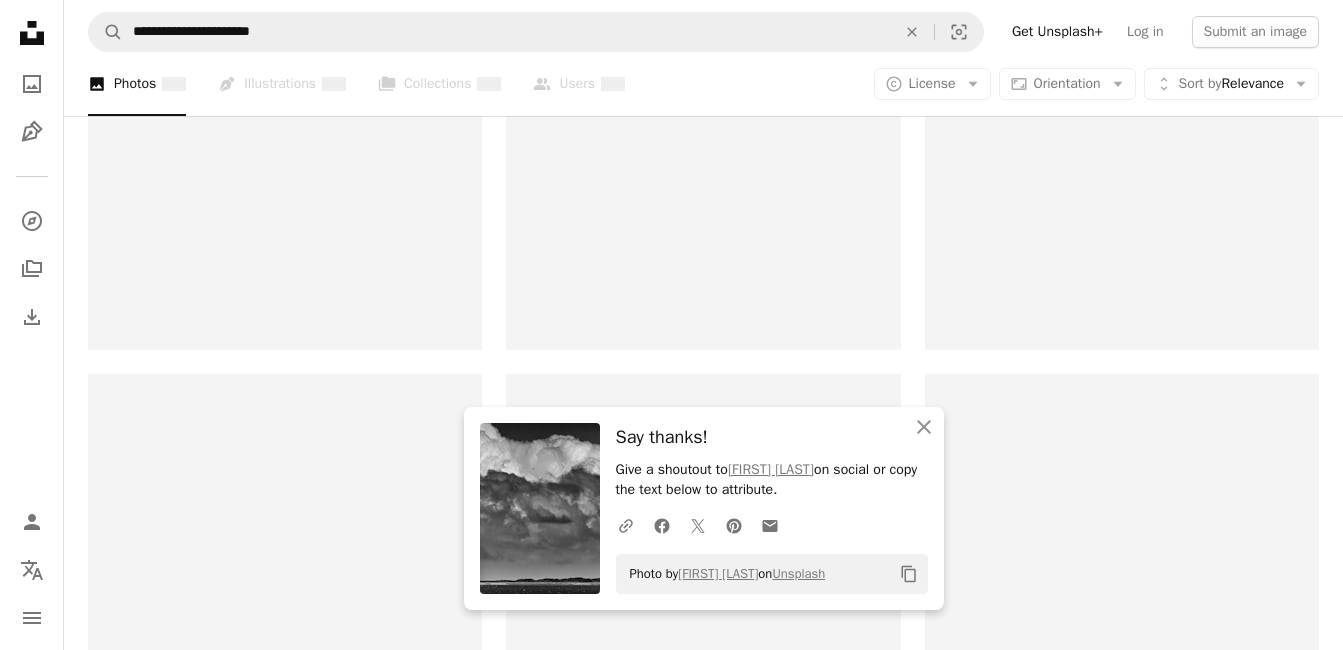 scroll, scrollTop: 0, scrollLeft: 0, axis: both 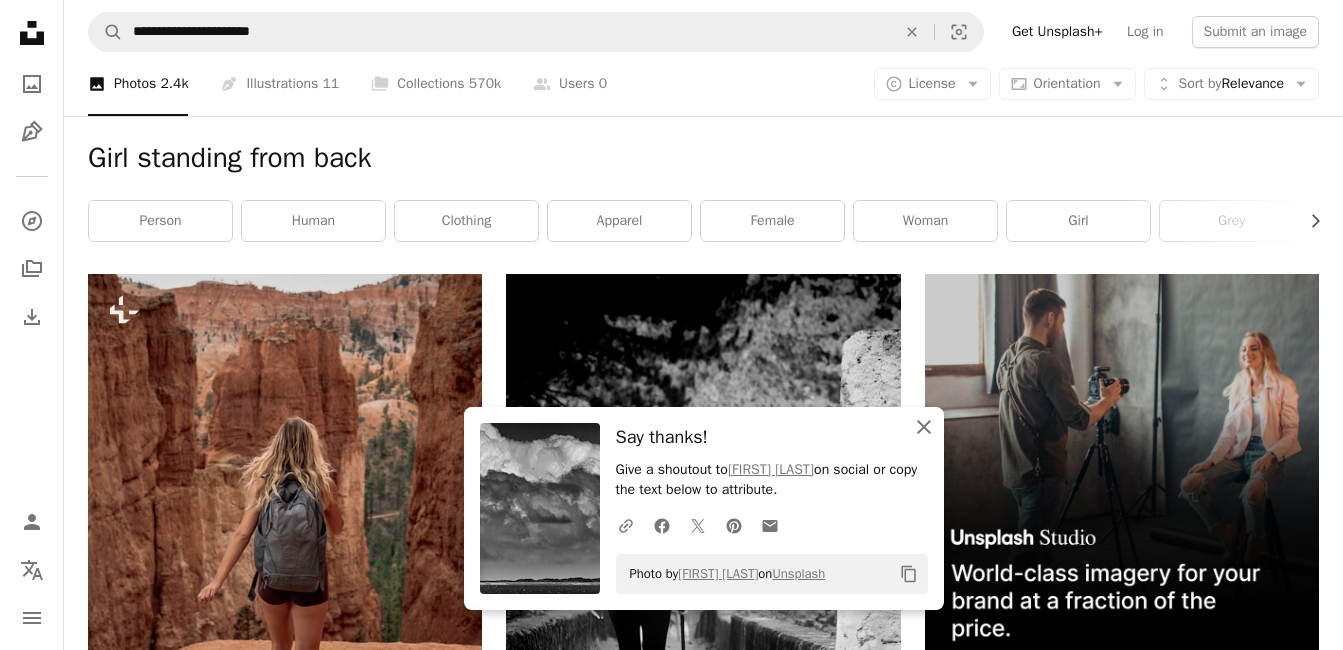 click on "An X shape" 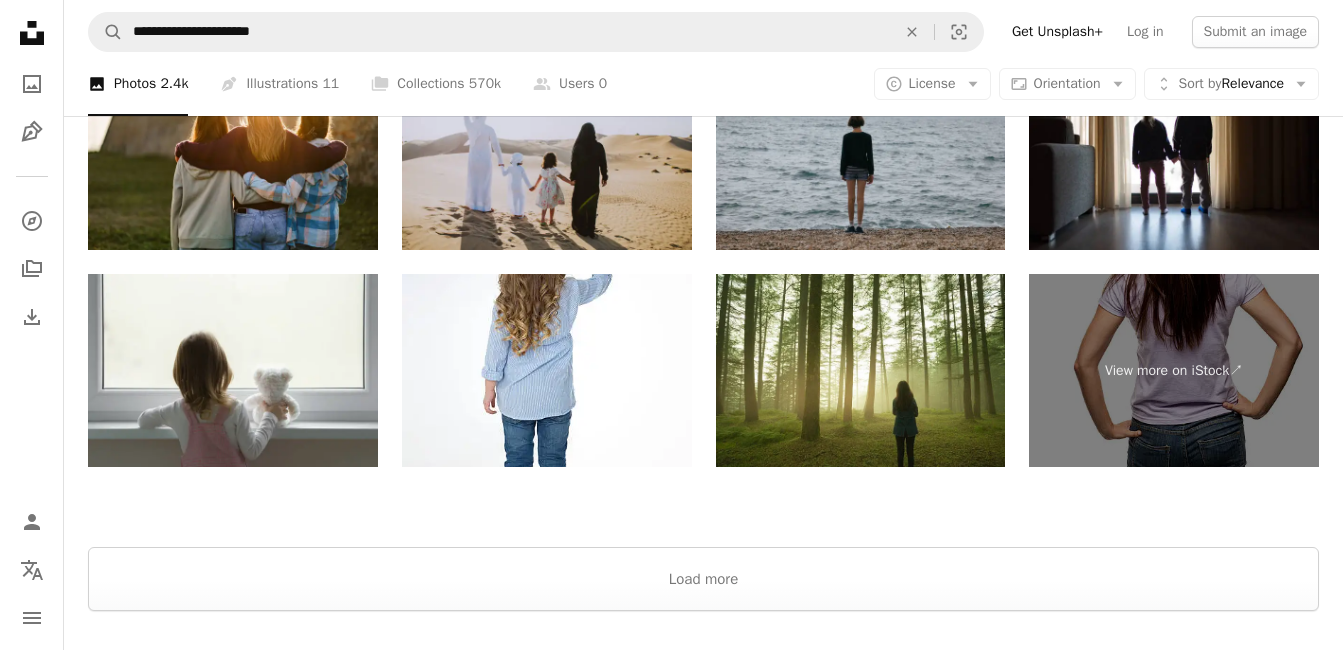 scroll, scrollTop: 4500, scrollLeft: 0, axis: vertical 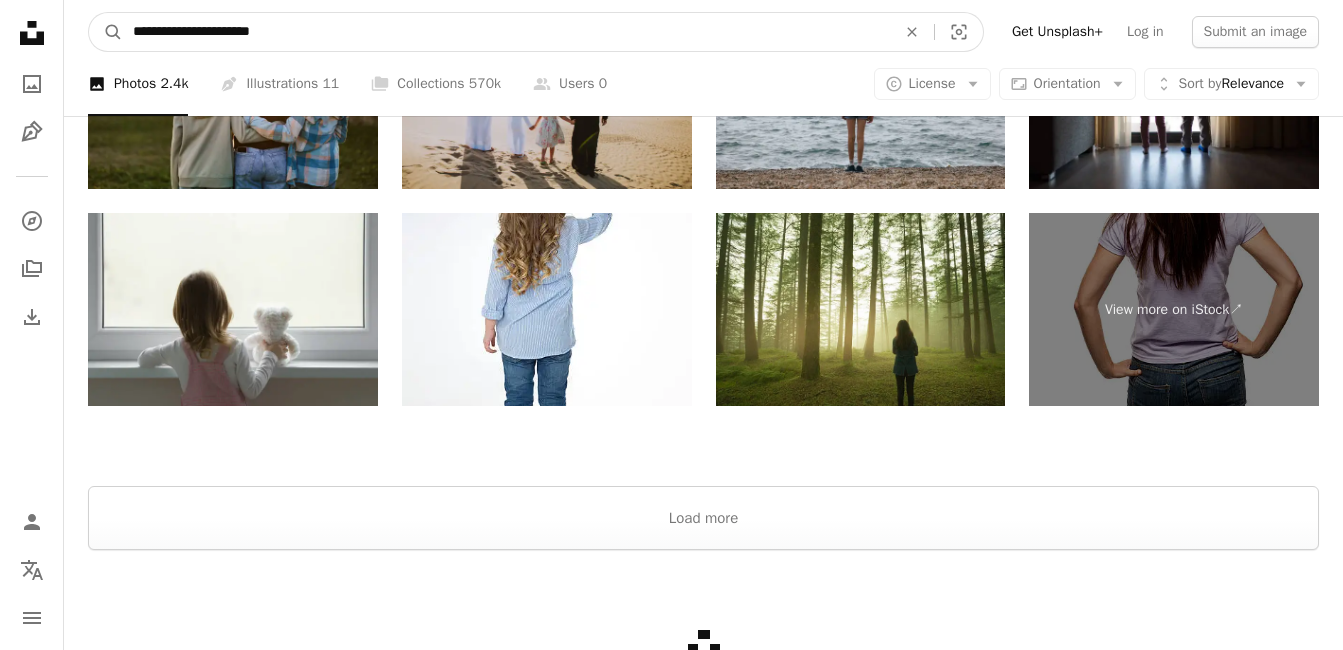 click on "**********" at bounding box center (506, 32) 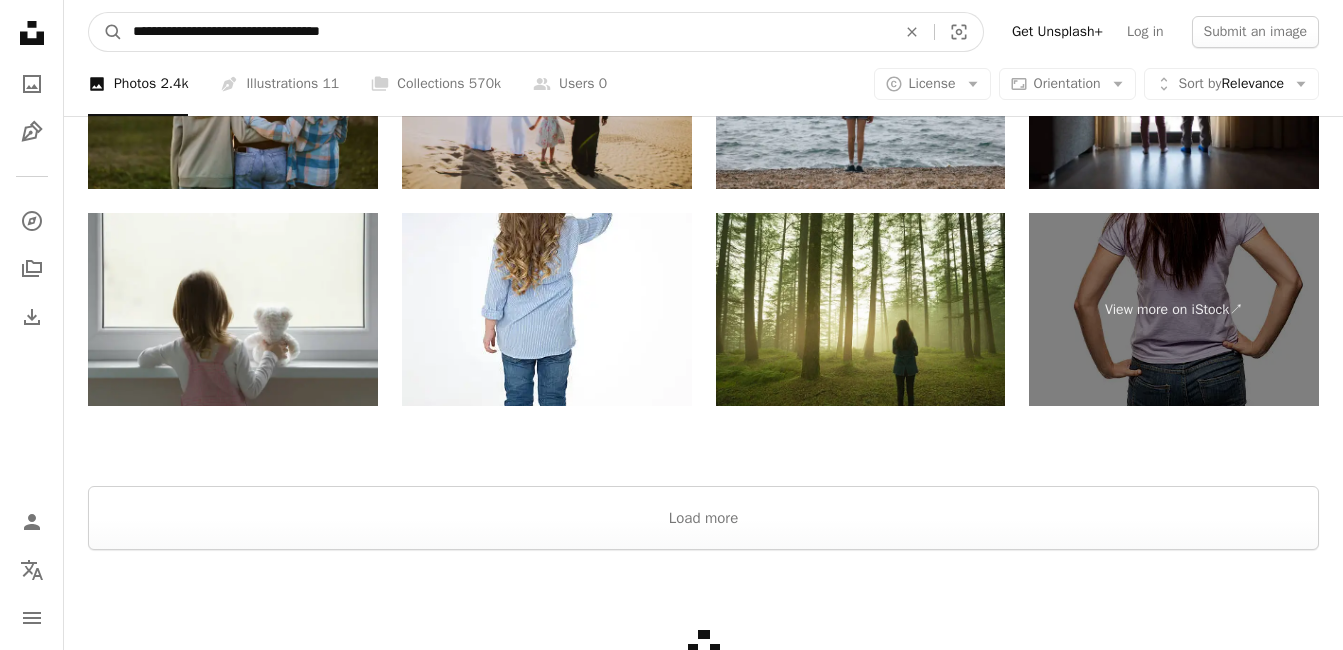 type on "**********" 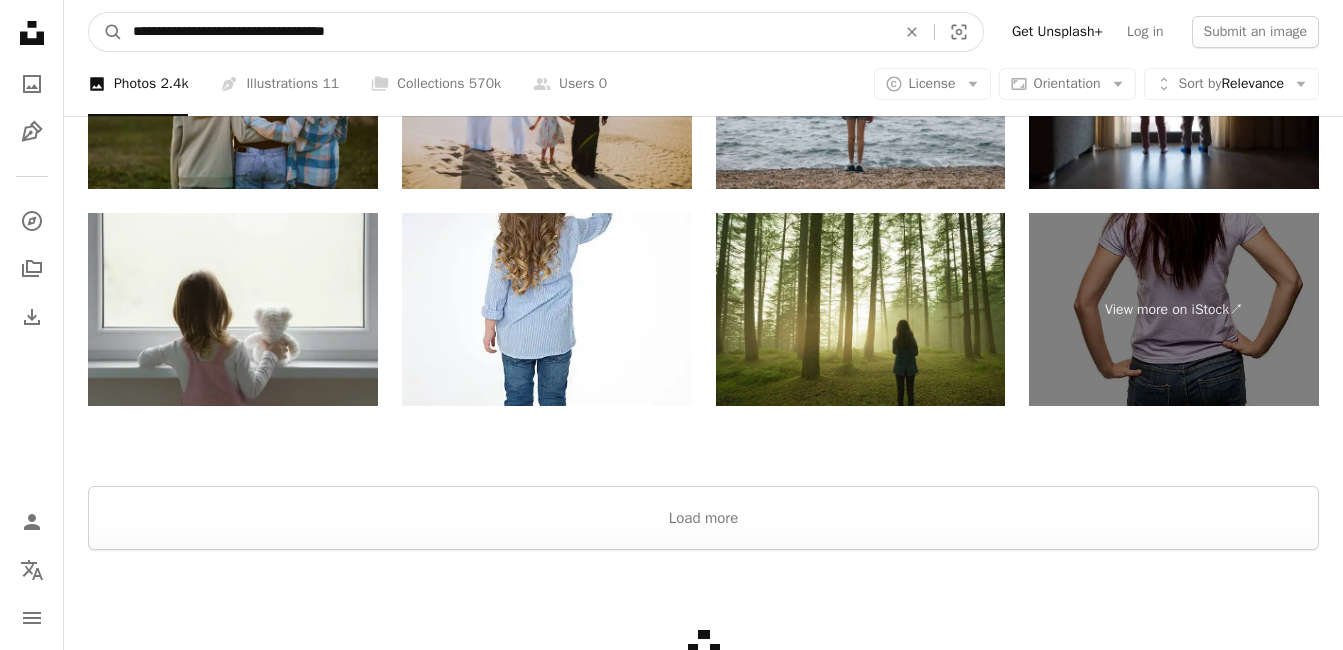 click on "A magnifying glass" at bounding box center [106, 32] 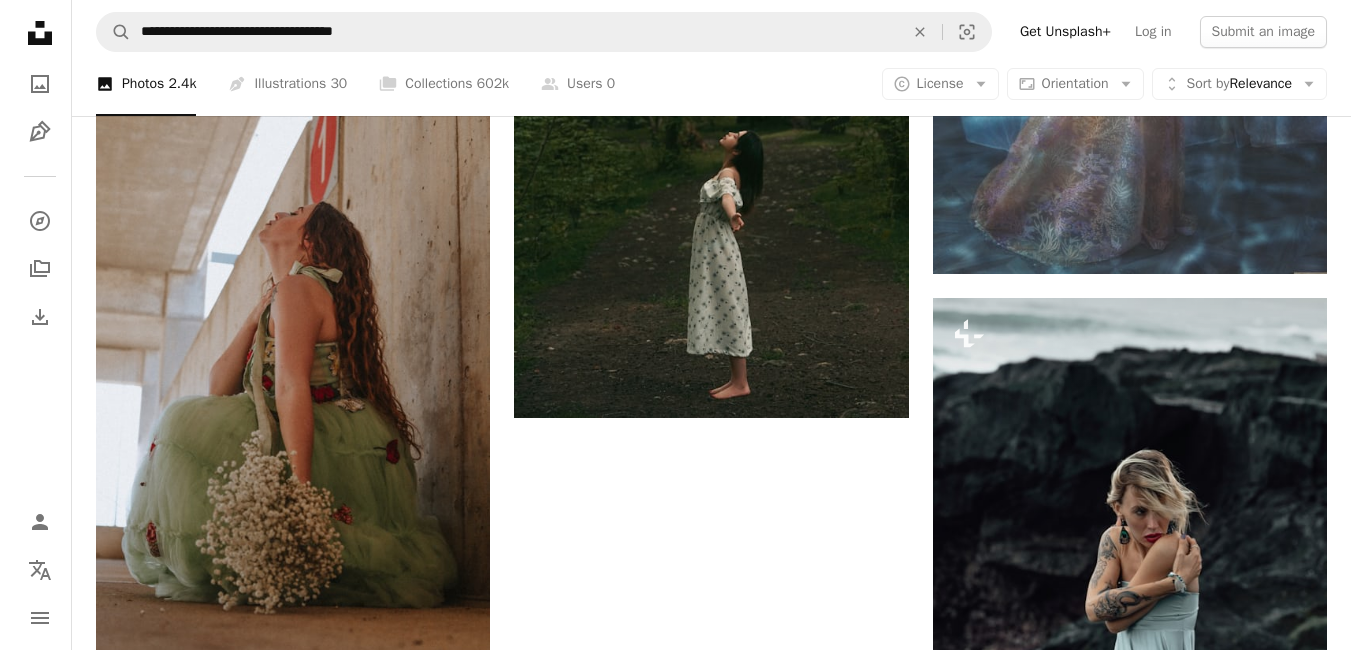 scroll, scrollTop: 3500, scrollLeft: 0, axis: vertical 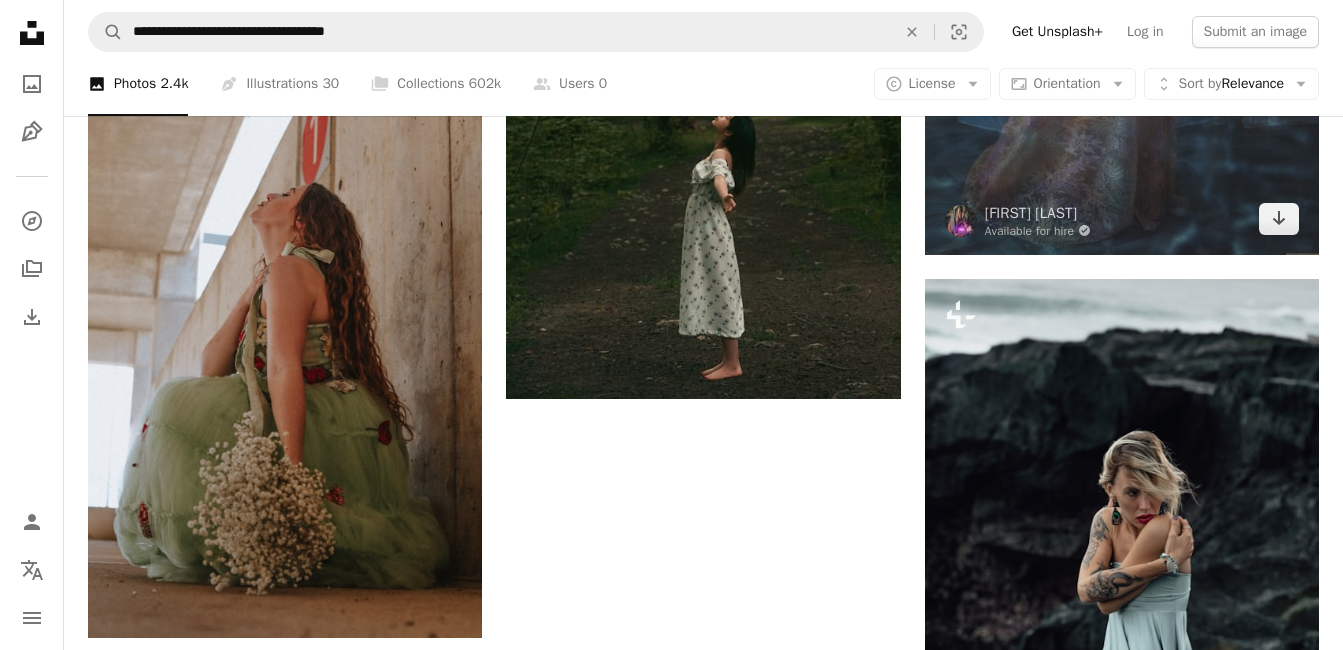 click at bounding box center (1122, 2) 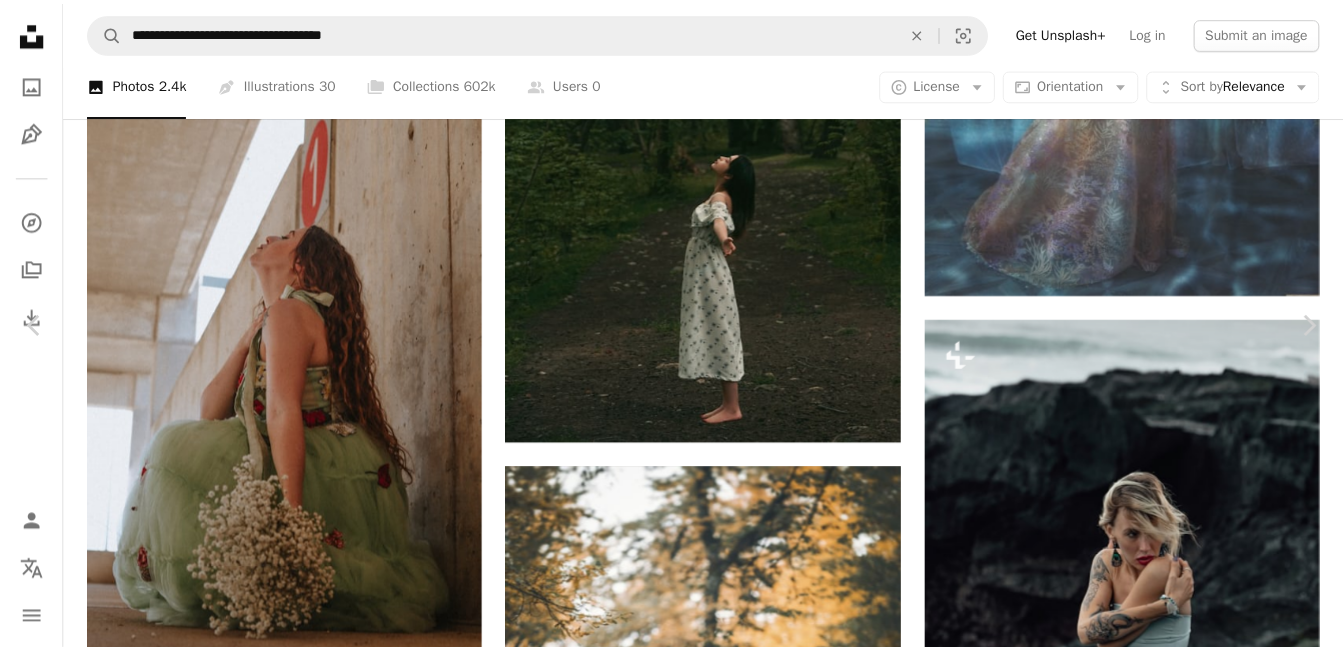 scroll, scrollTop: 6200, scrollLeft: 0, axis: vertical 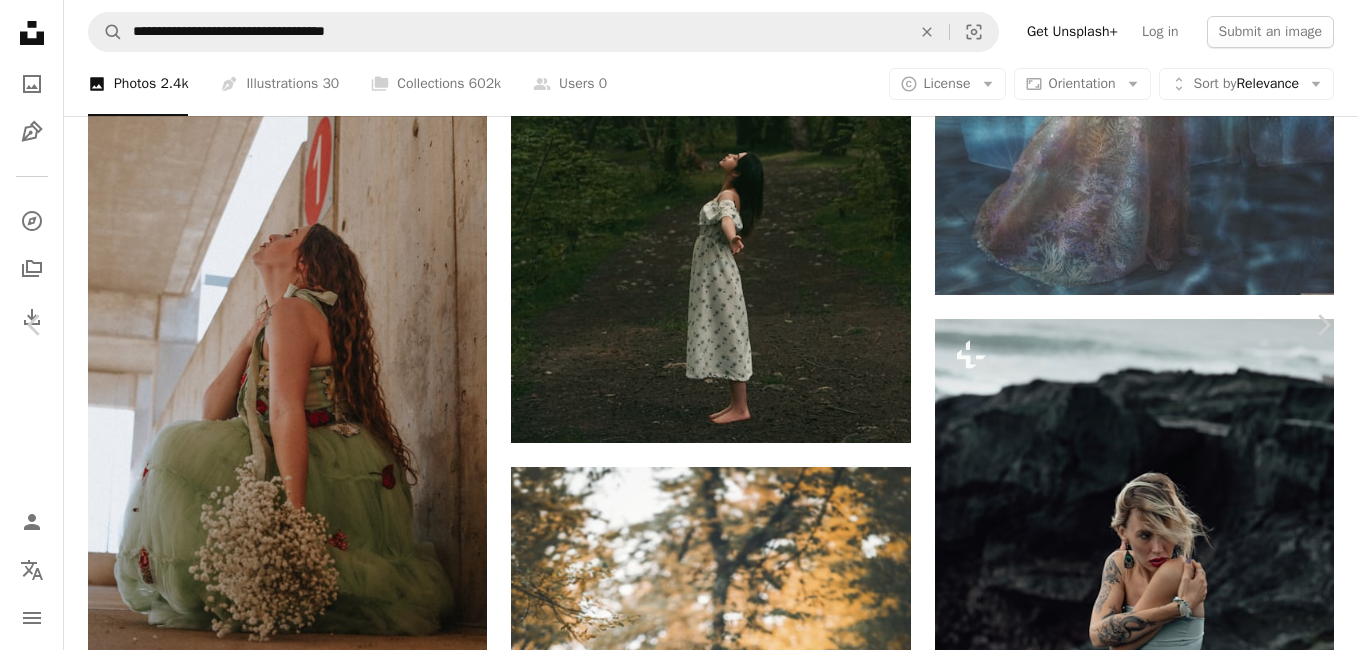 click on "An X shape" at bounding box center [20, 20] 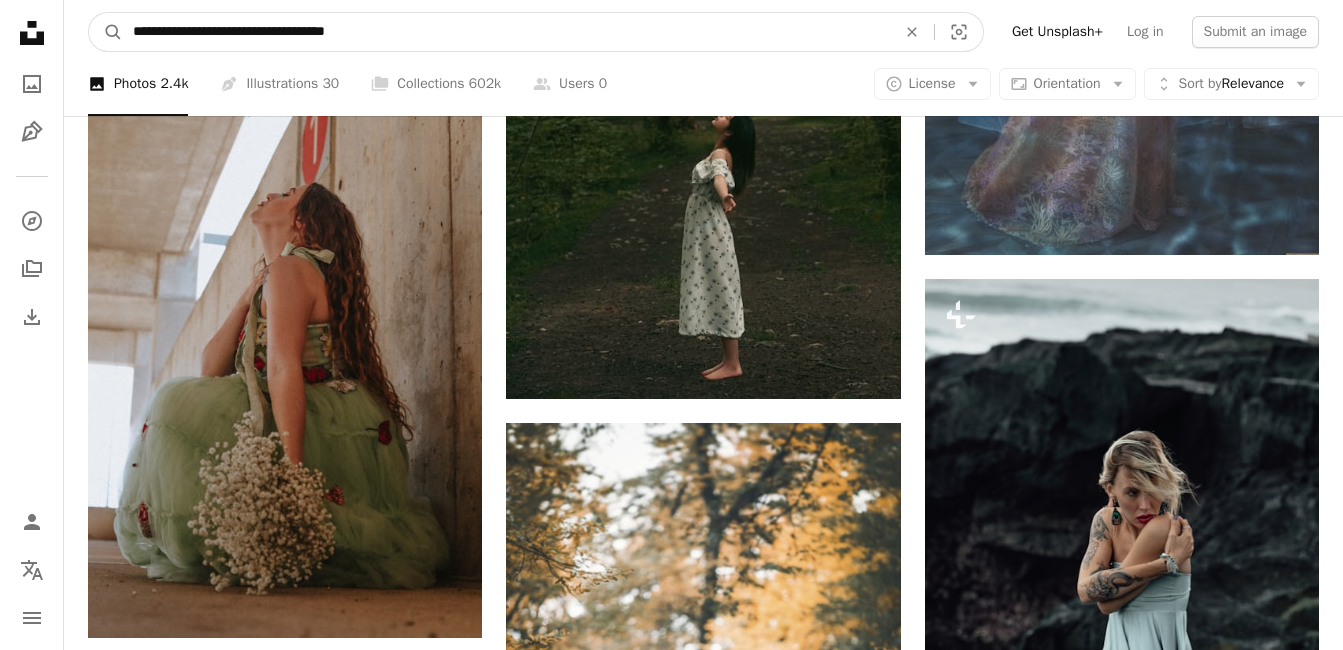 click on "**********" at bounding box center [506, 32] 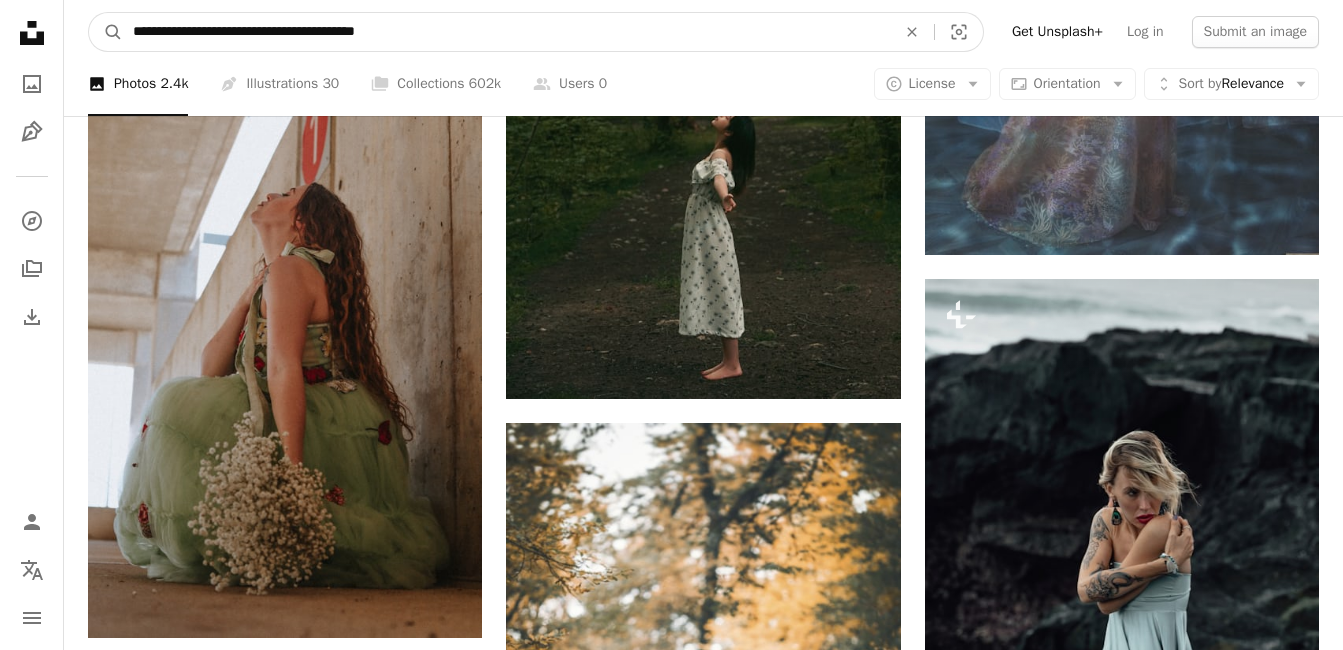 type on "**********" 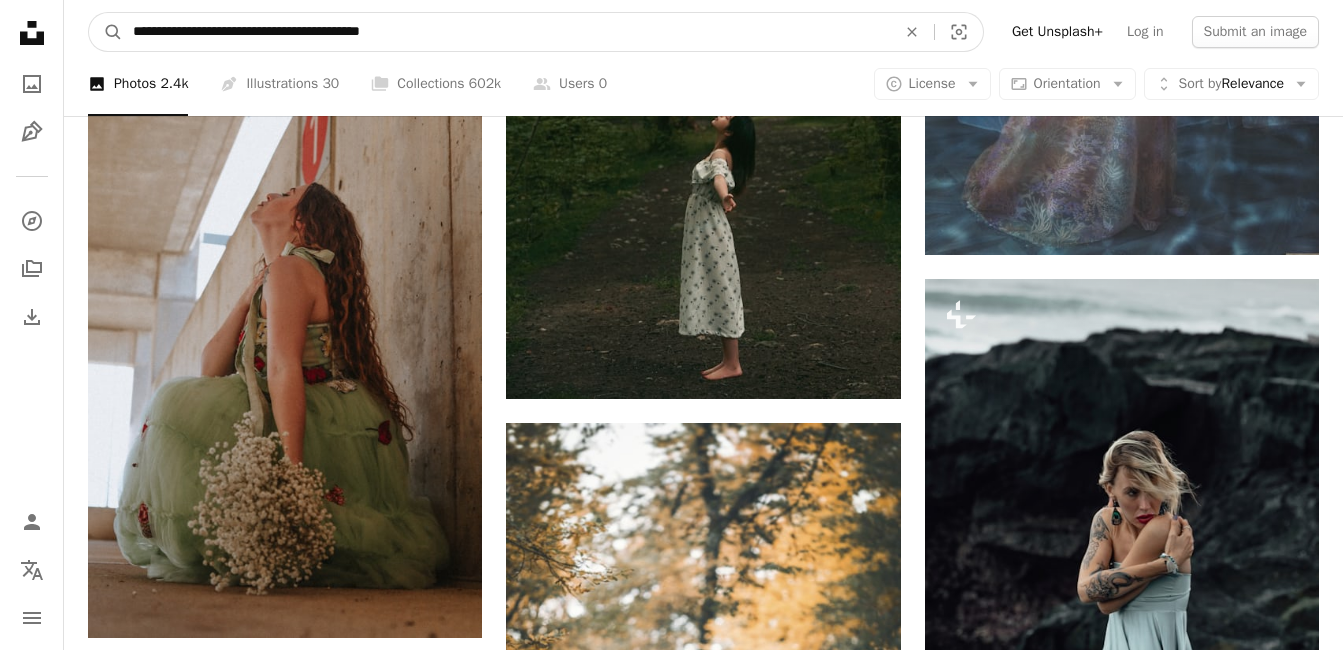 click on "A magnifying glass" at bounding box center [106, 32] 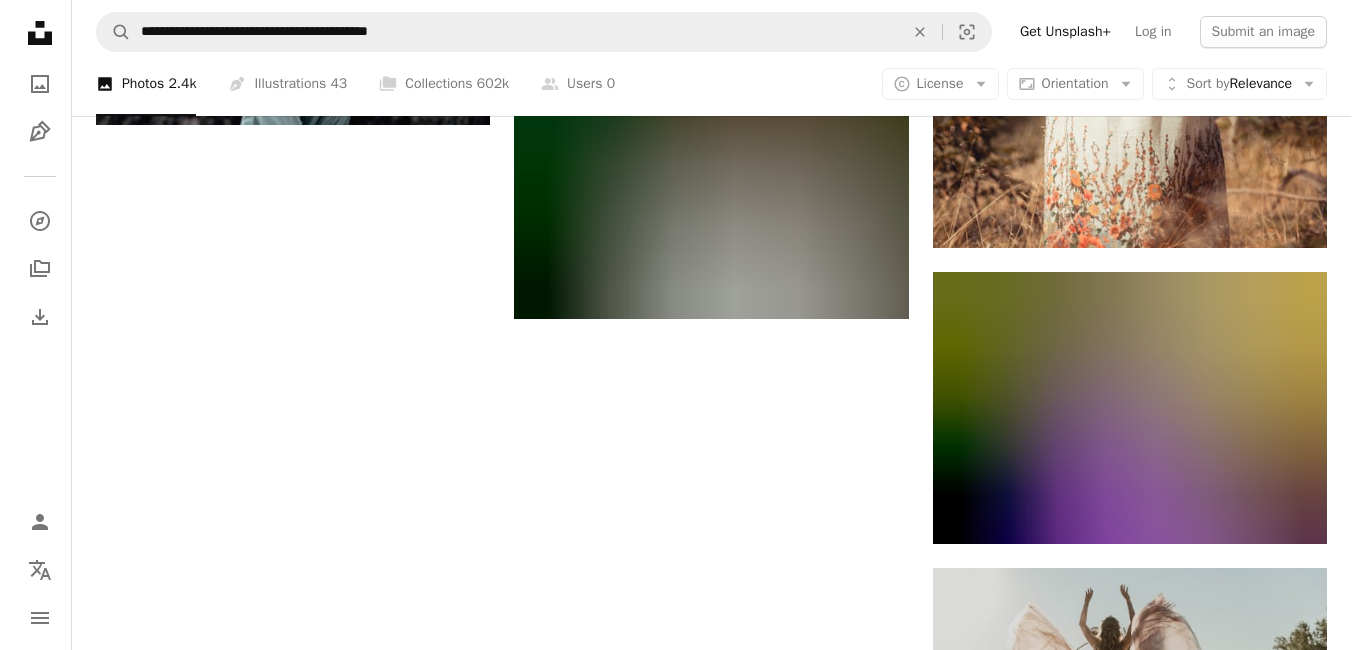 scroll, scrollTop: 3700, scrollLeft: 0, axis: vertical 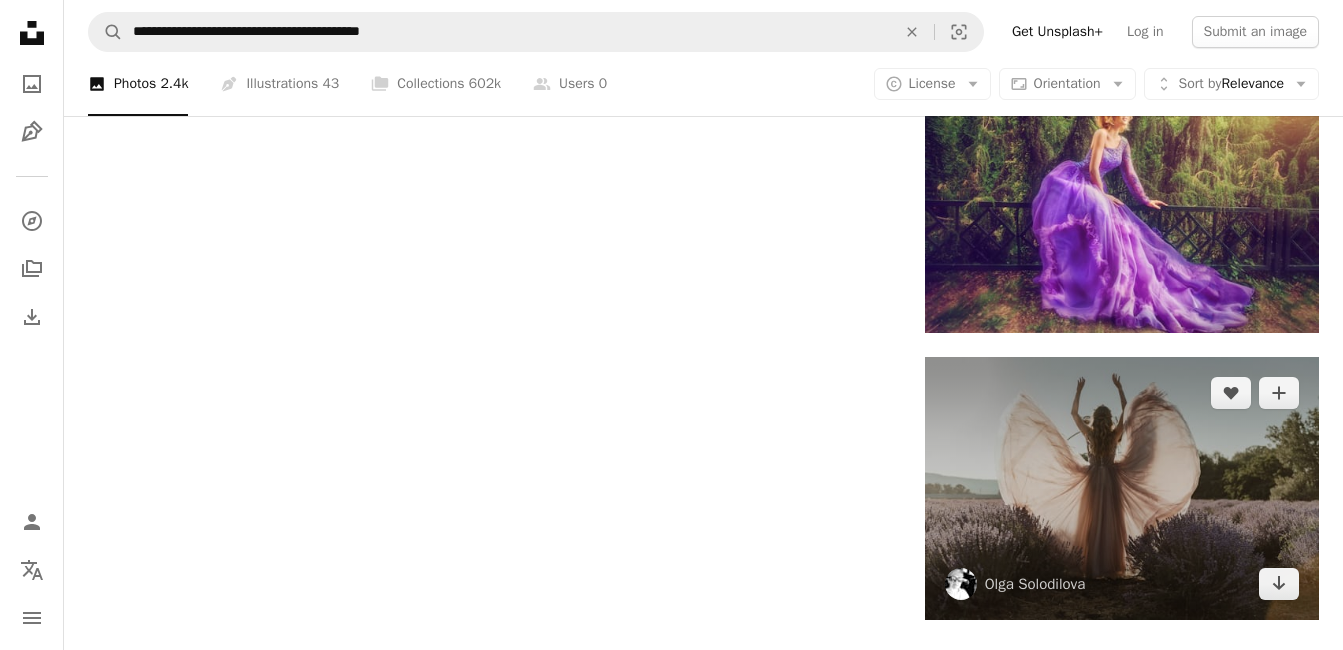click at bounding box center (1122, 488) 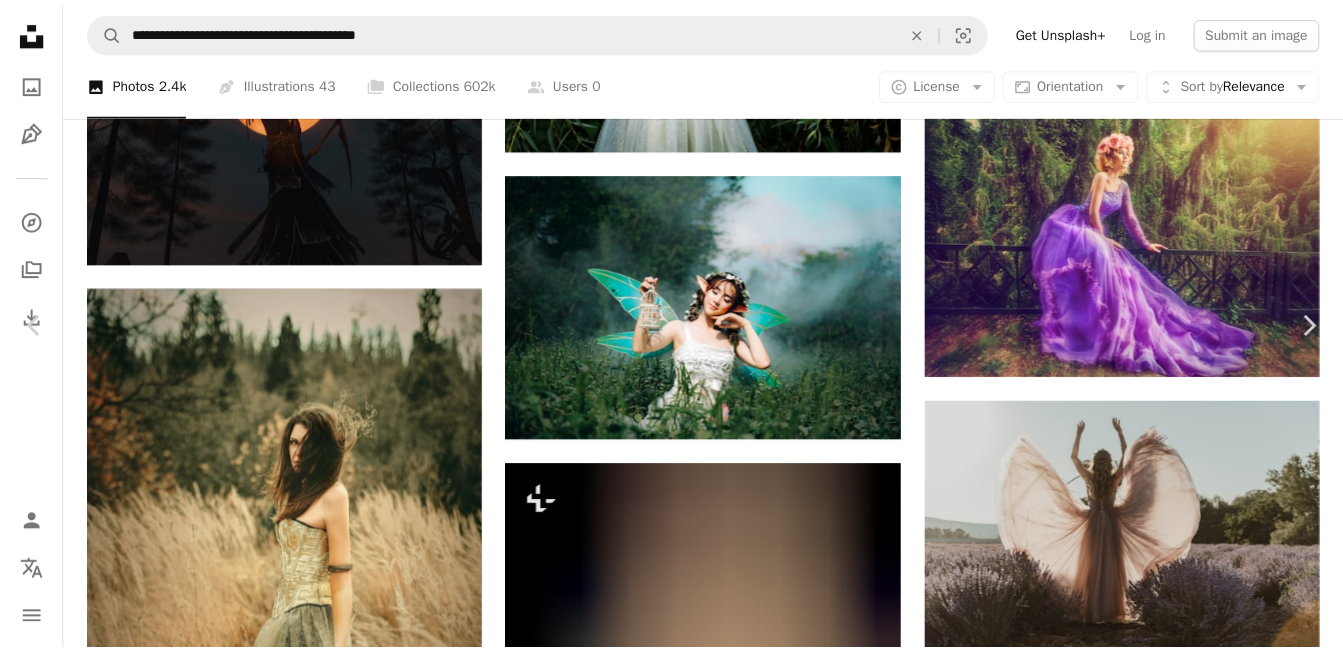 scroll, scrollTop: 8400, scrollLeft: 0, axis: vertical 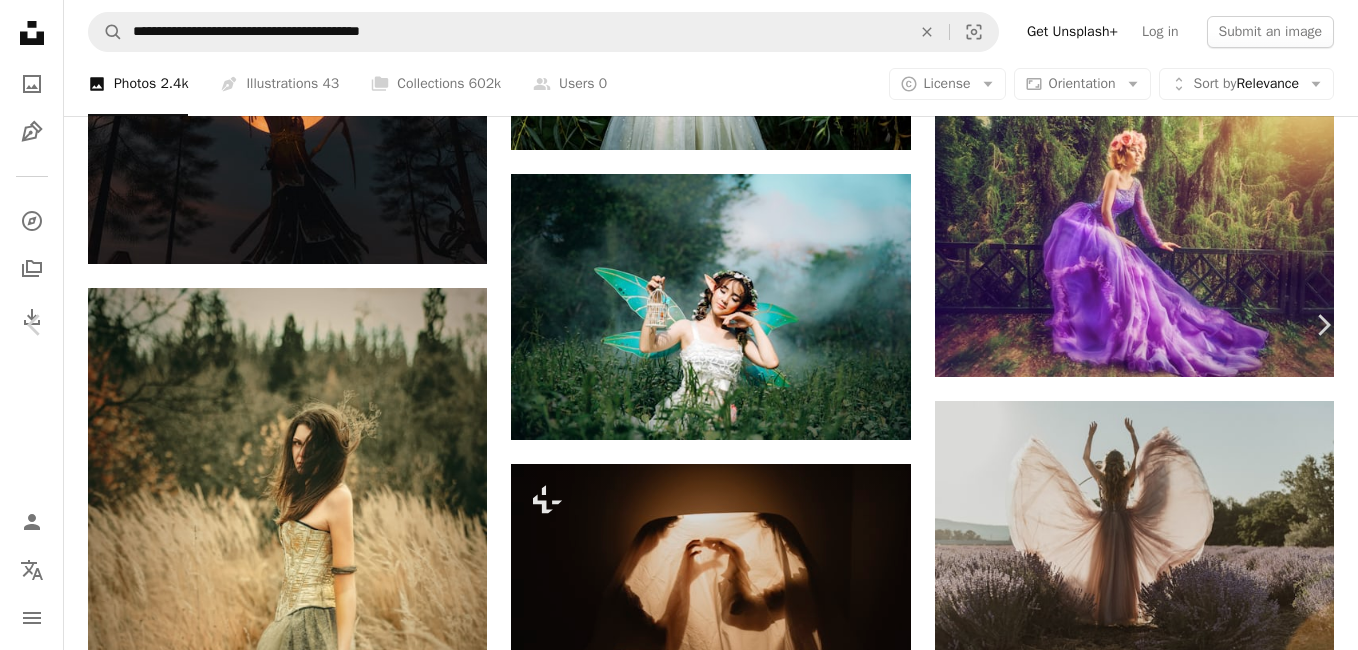 click on "An X shape" at bounding box center [20, 20] 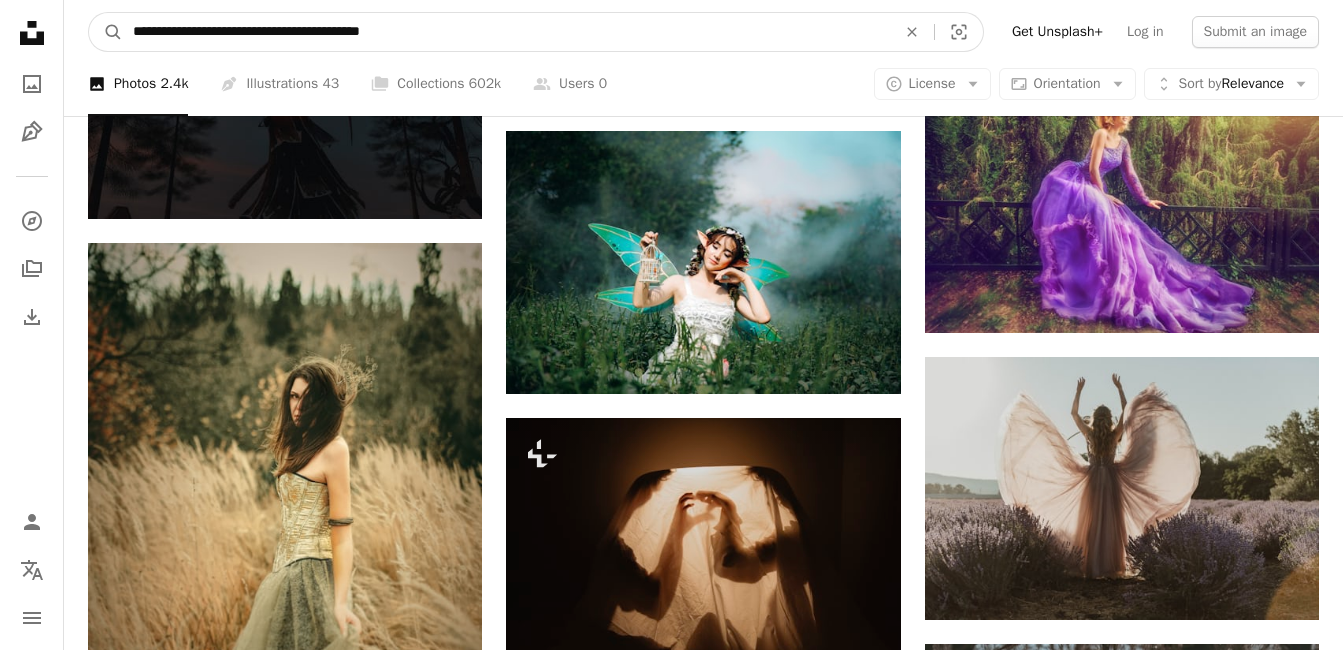 click on "**********" at bounding box center (506, 32) 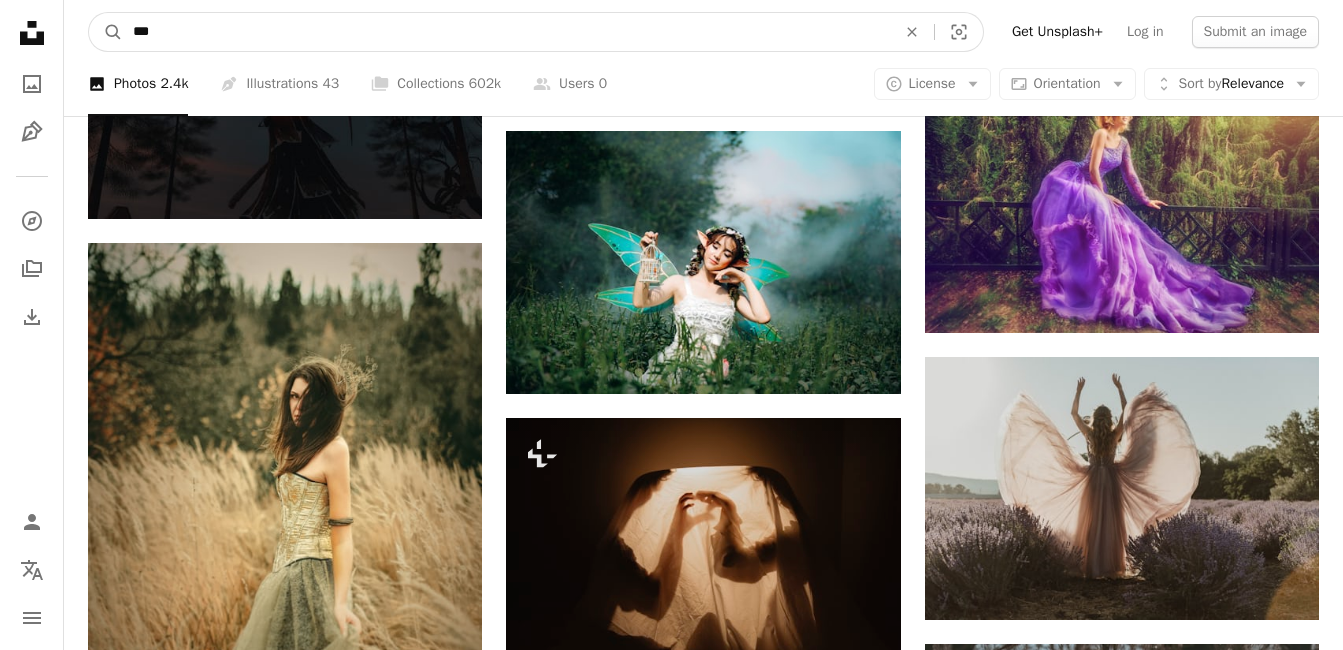 type on "**" 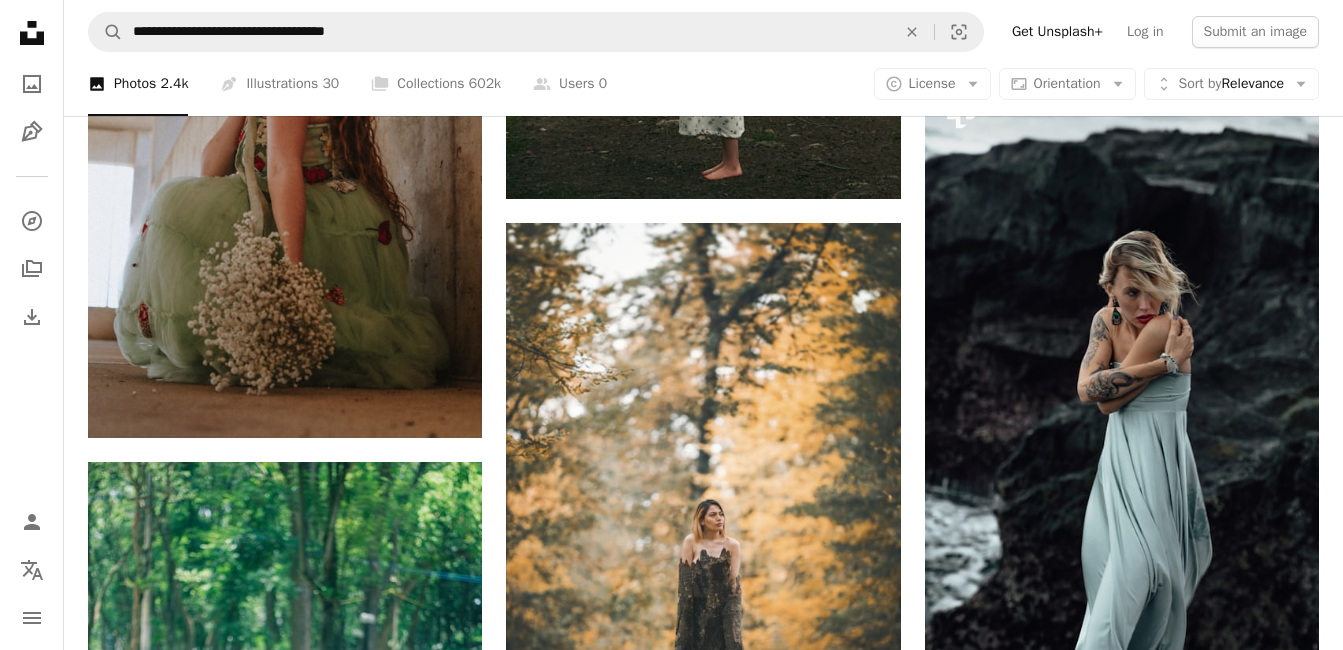 scroll, scrollTop: 3500, scrollLeft: 0, axis: vertical 